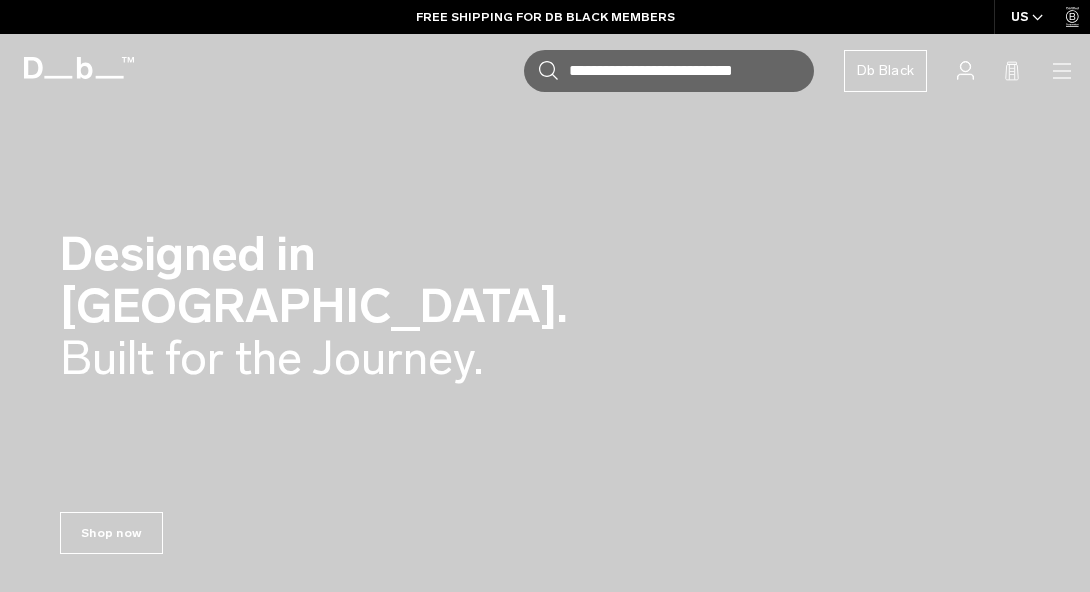 scroll, scrollTop: 1242, scrollLeft: 0, axis: vertical 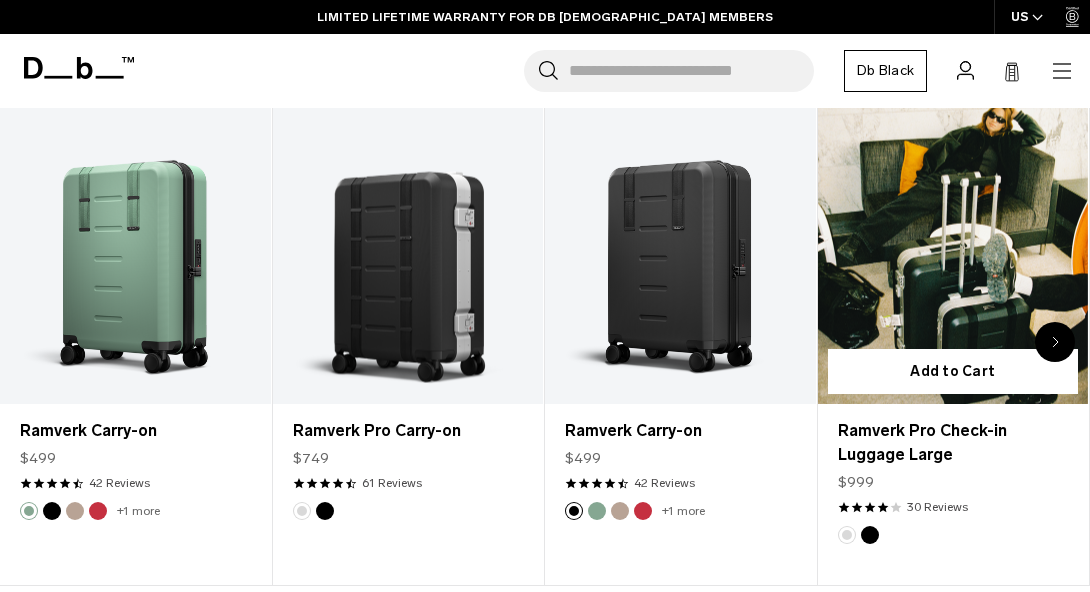click at bounding box center [953, 253] 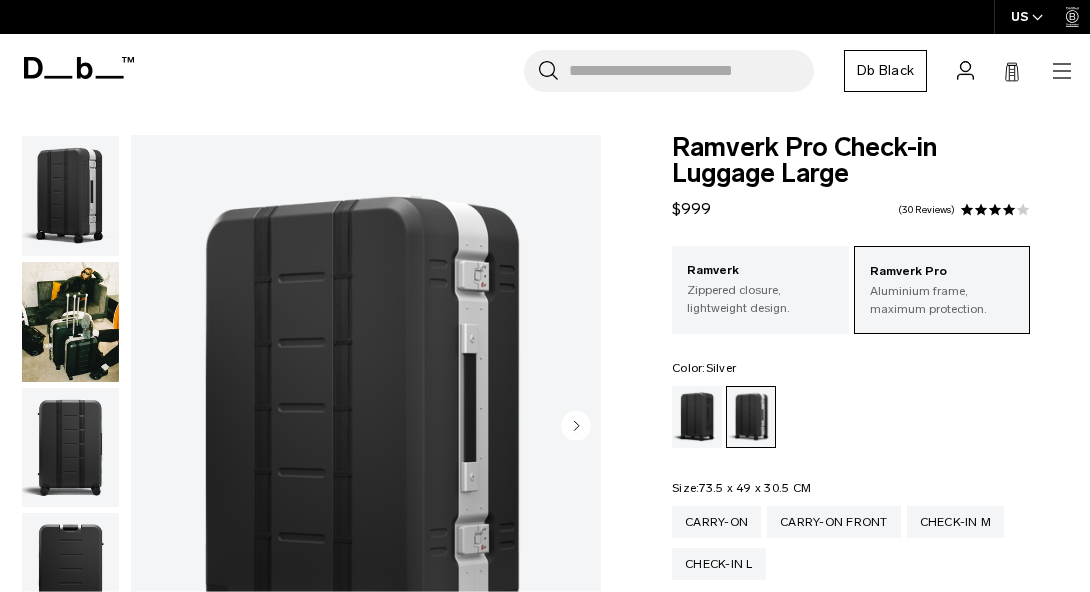 scroll, scrollTop: 0, scrollLeft: 0, axis: both 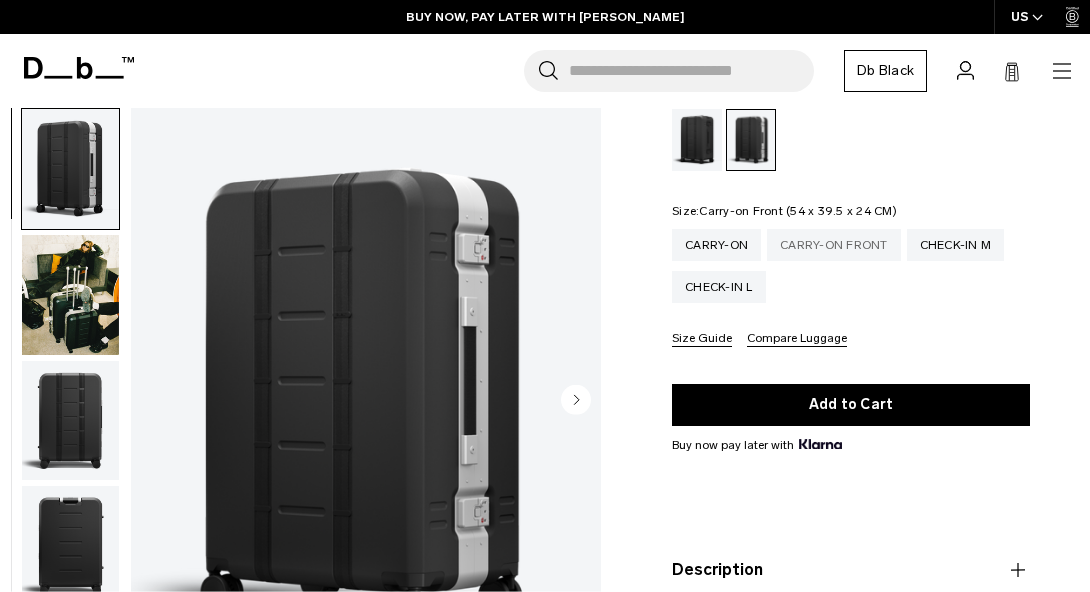click on "Carry-on Front" at bounding box center [834, 245] 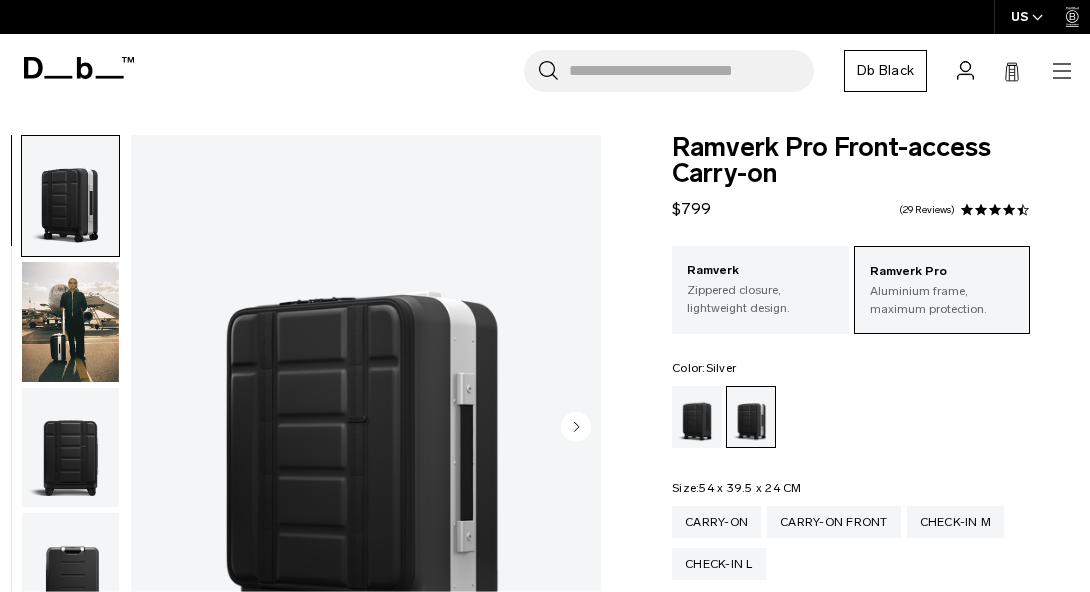 scroll, scrollTop: 0, scrollLeft: 0, axis: both 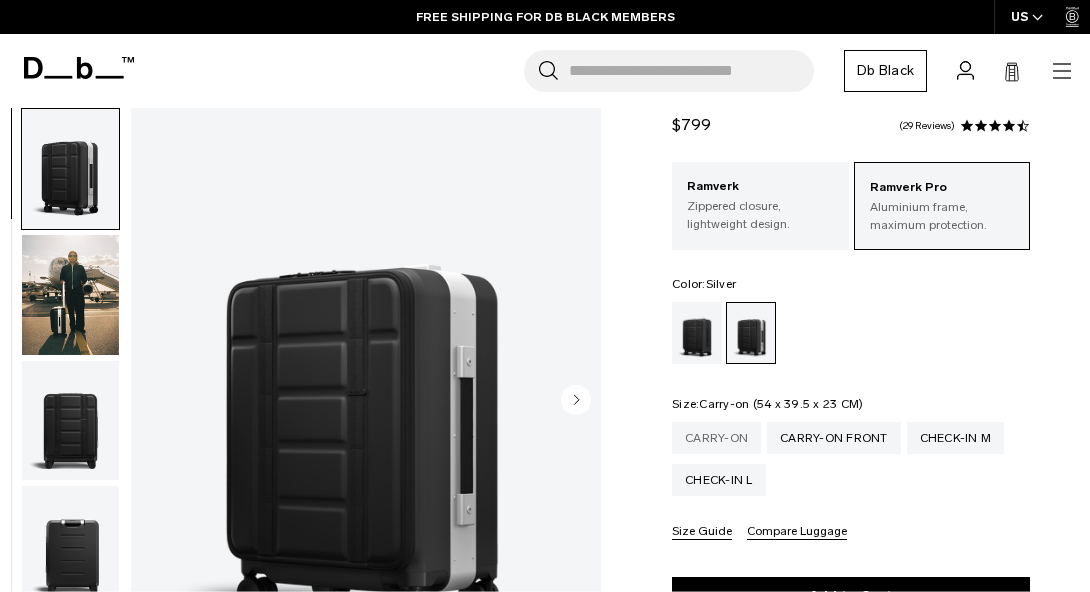 click on "Carry-on" at bounding box center (716, 438) 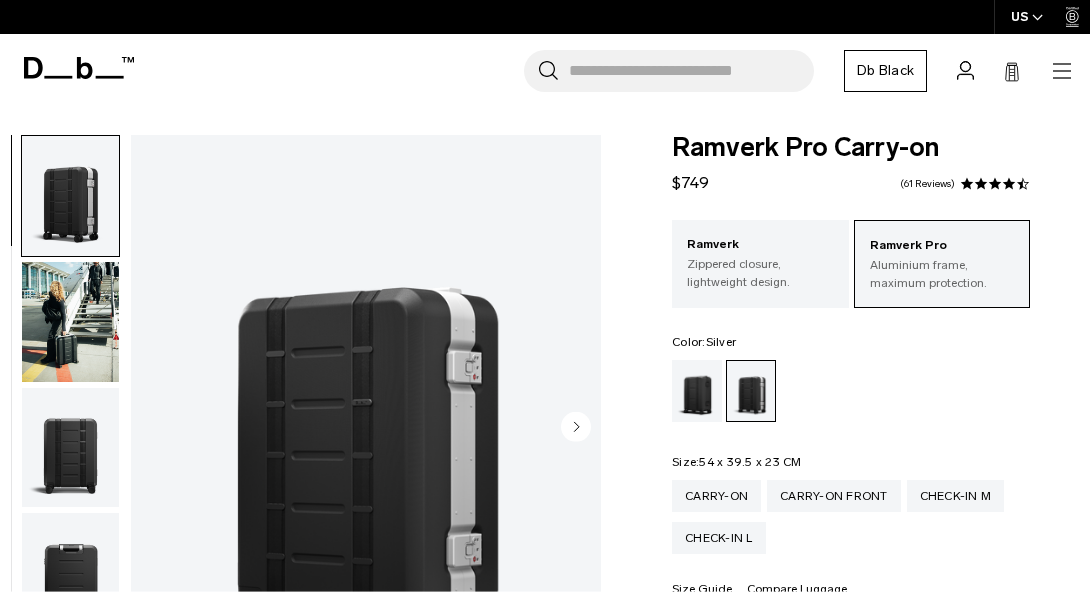 scroll, scrollTop: 0, scrollLeft: 0, axis: both 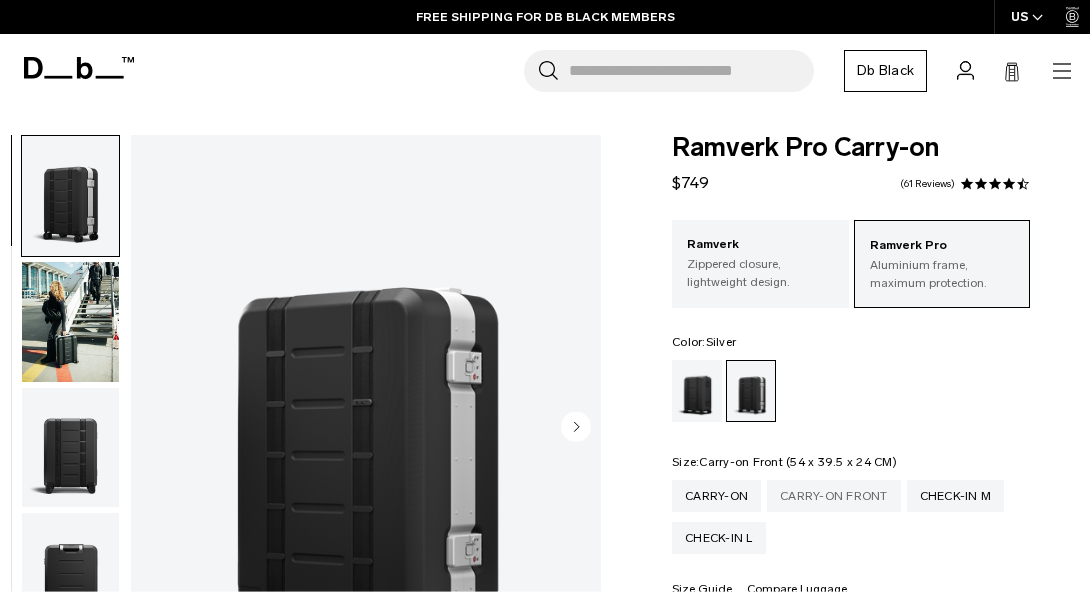 click on "Carry-on Front" at bounding box center [834, 496] 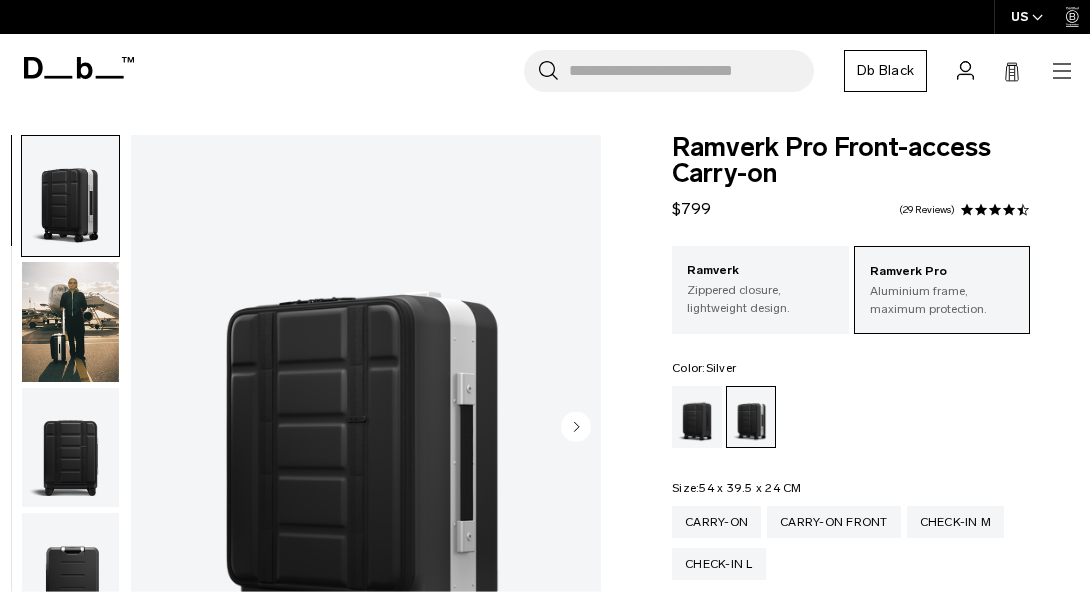 scroll, scrollTop: 0, scrollLeft: 0, axis: both 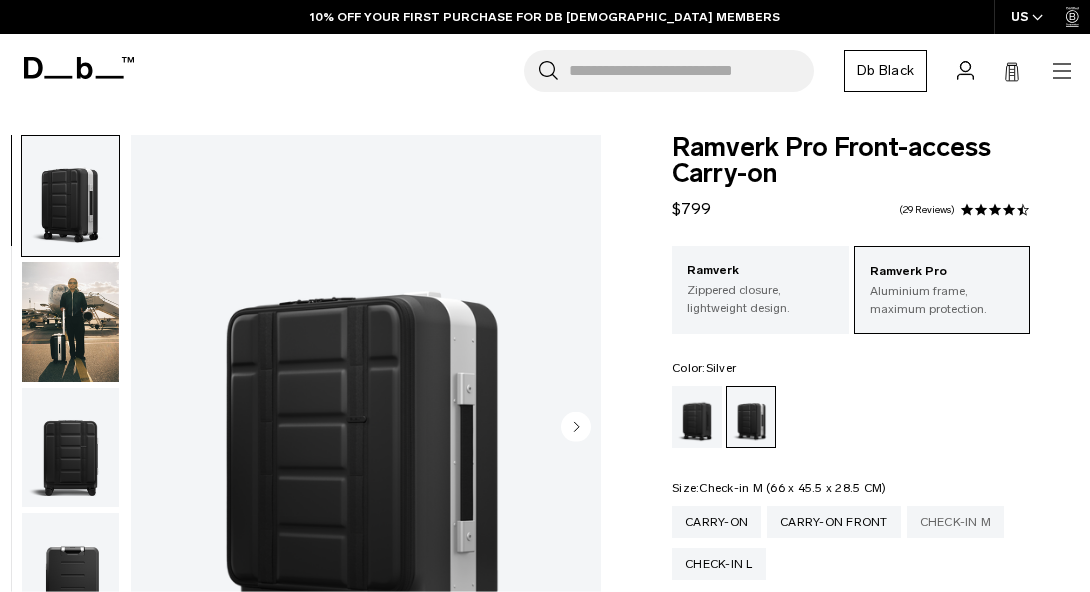 click on "Check-in M" at bounding box center [956, 522] 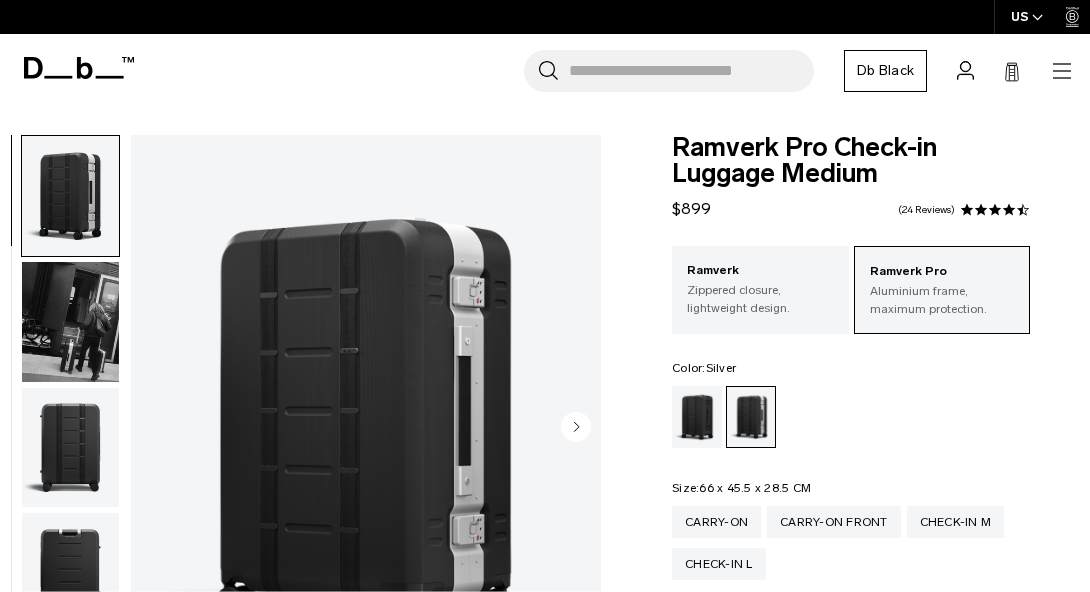 scroll, scrollTop: 0, scrollLeft: 0, axis: both 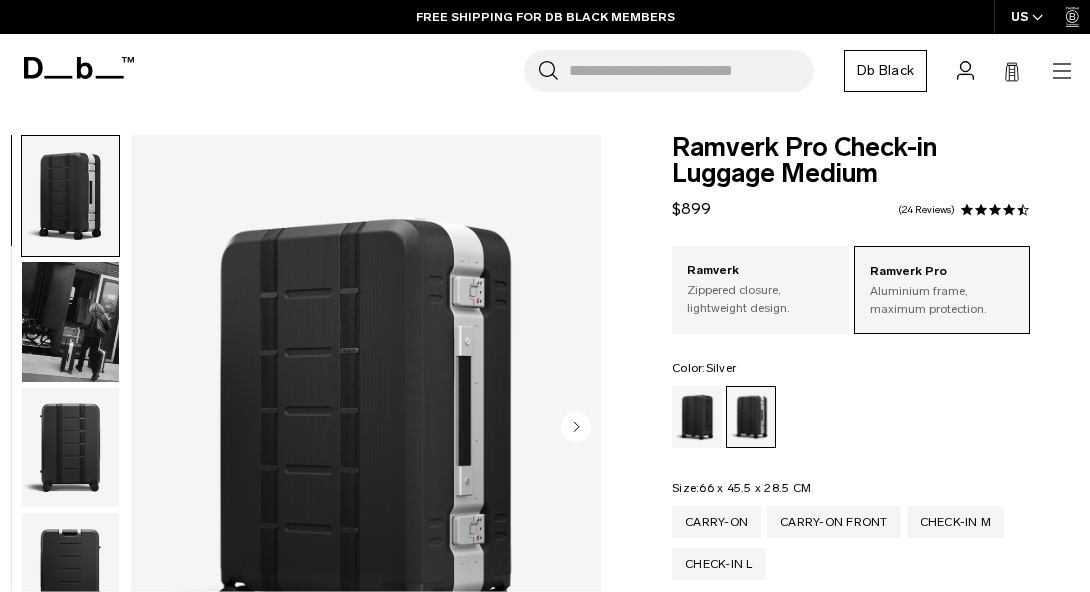 click at bounding box center [70, 322] 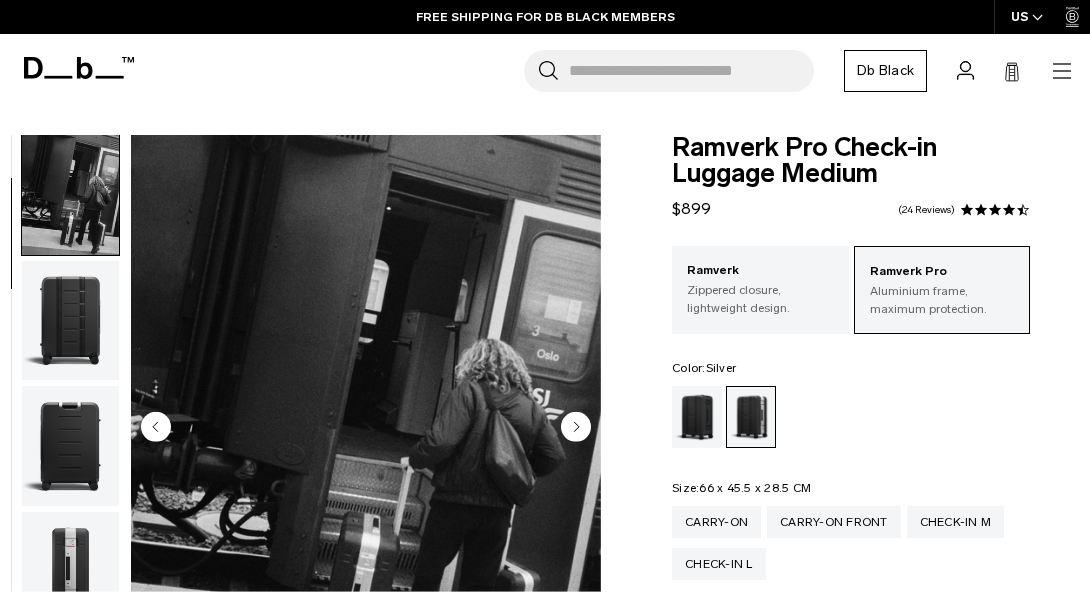 scroll, scrollTop: 138, scrollLeft: 0, axis: vertical 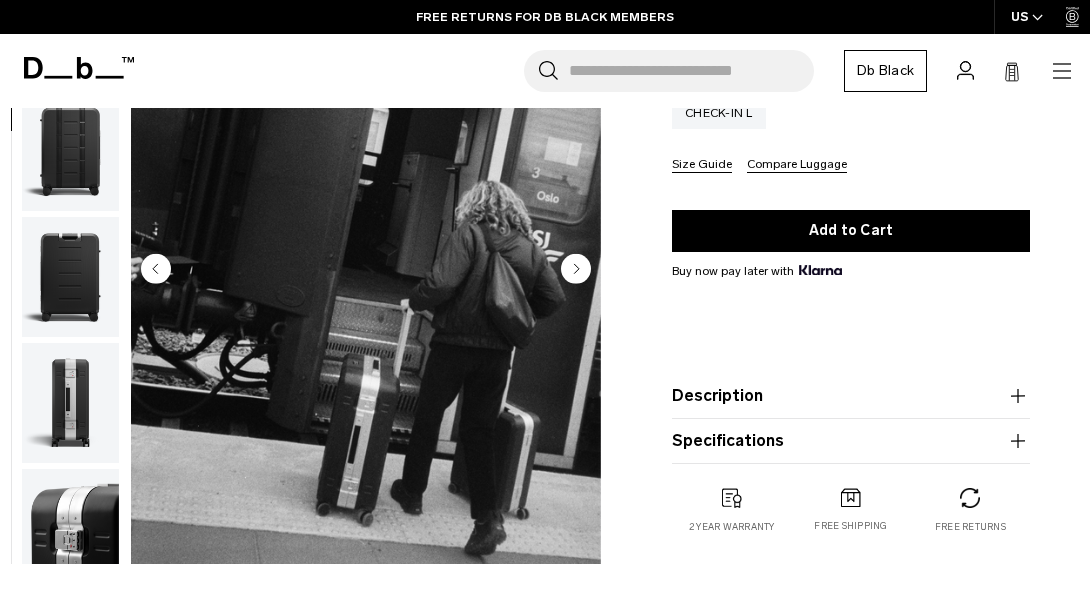 click 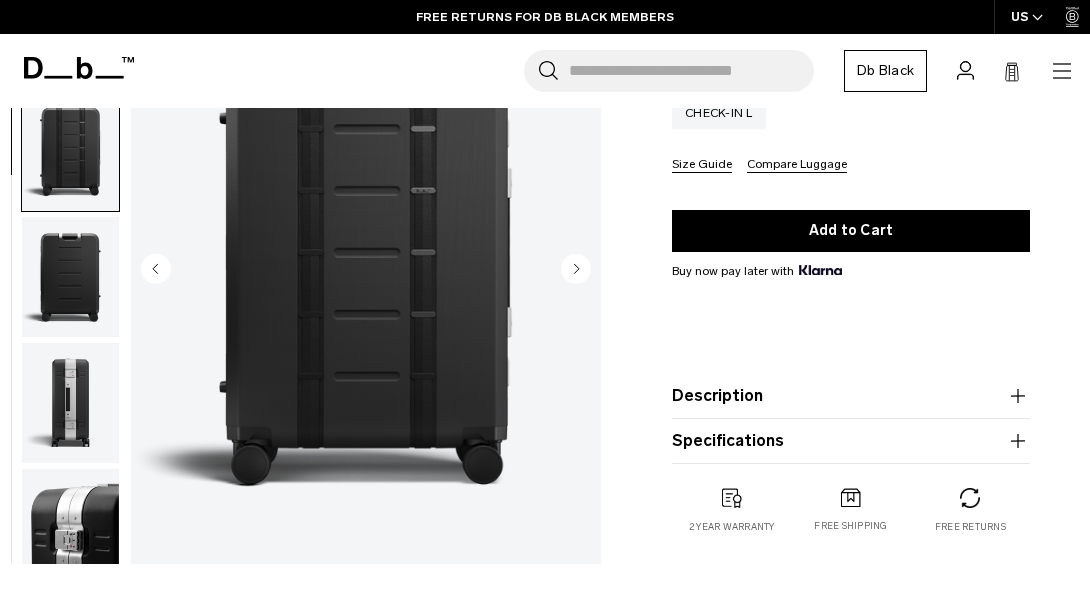 scroll, scrollTop: 254, scrollLeft: 0, axis: vertical 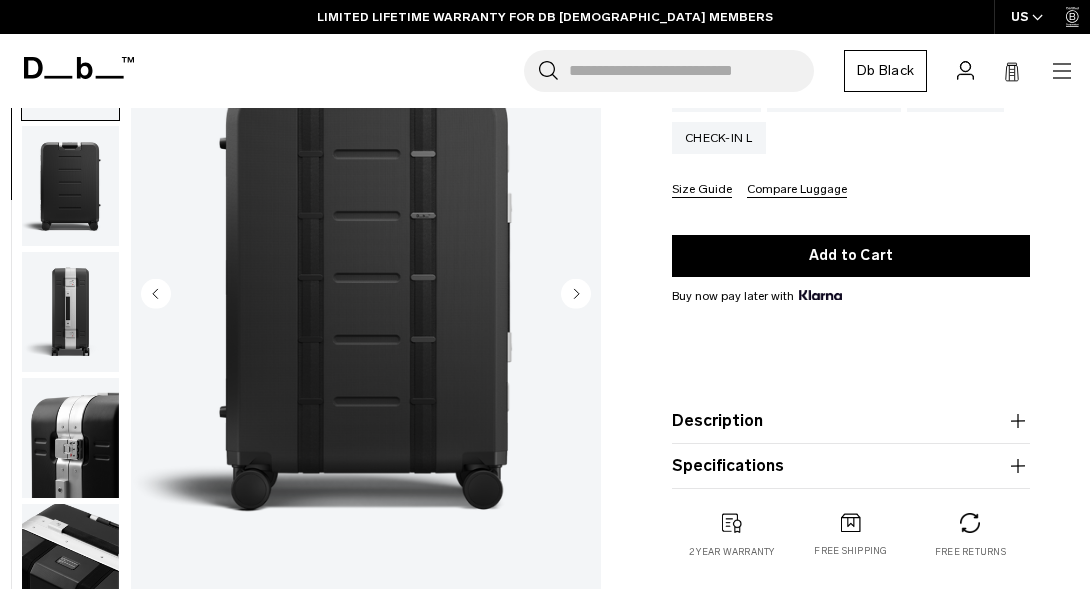 click at bounding box center (366, 295) 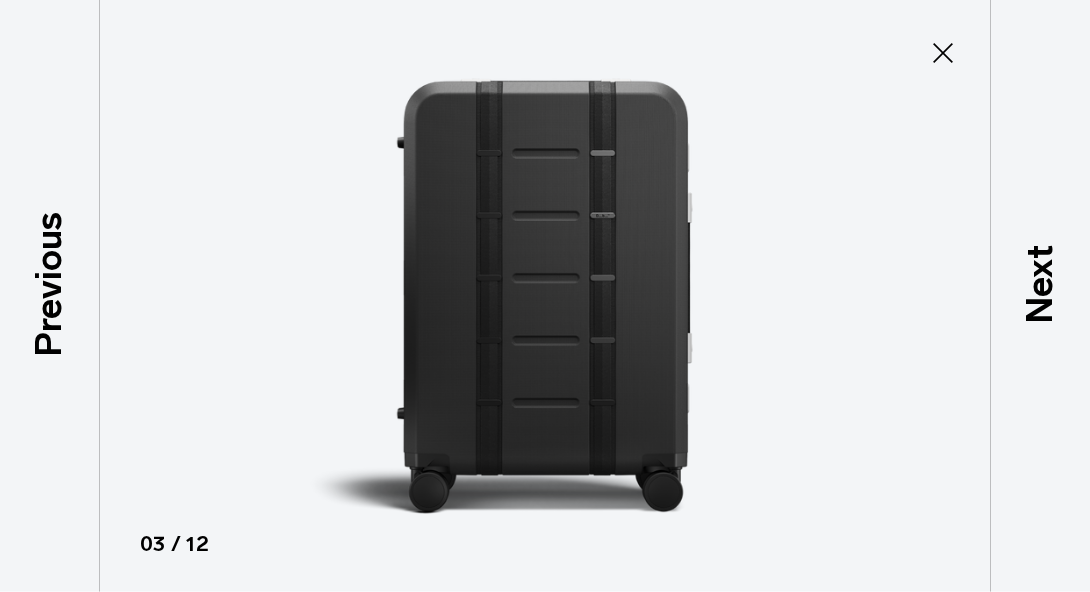 click at bounding box center (545, 296) 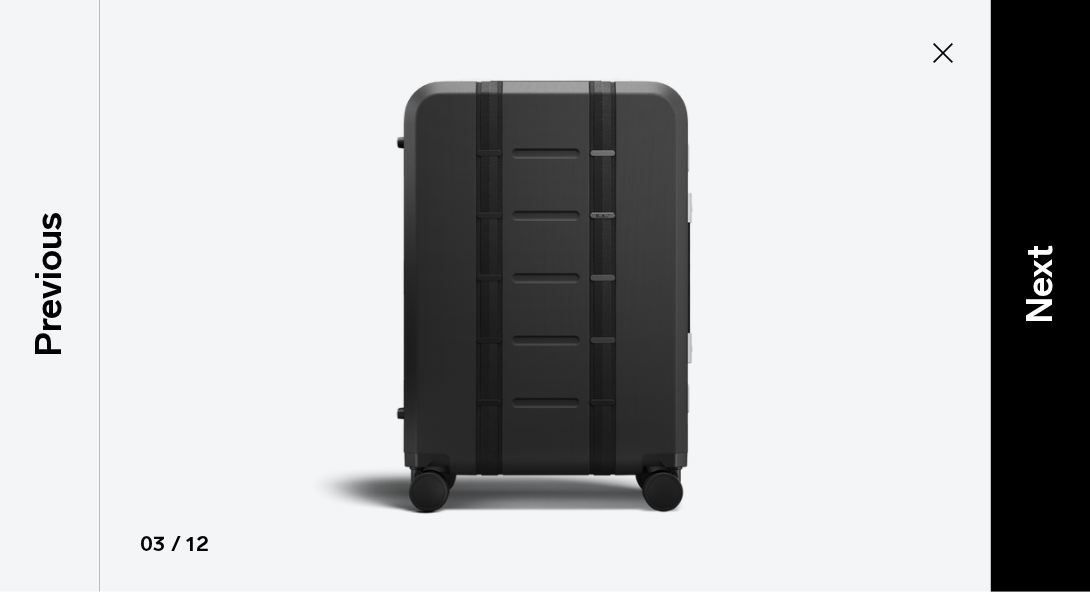 click on "Next" at bounding box center [1040, 296] 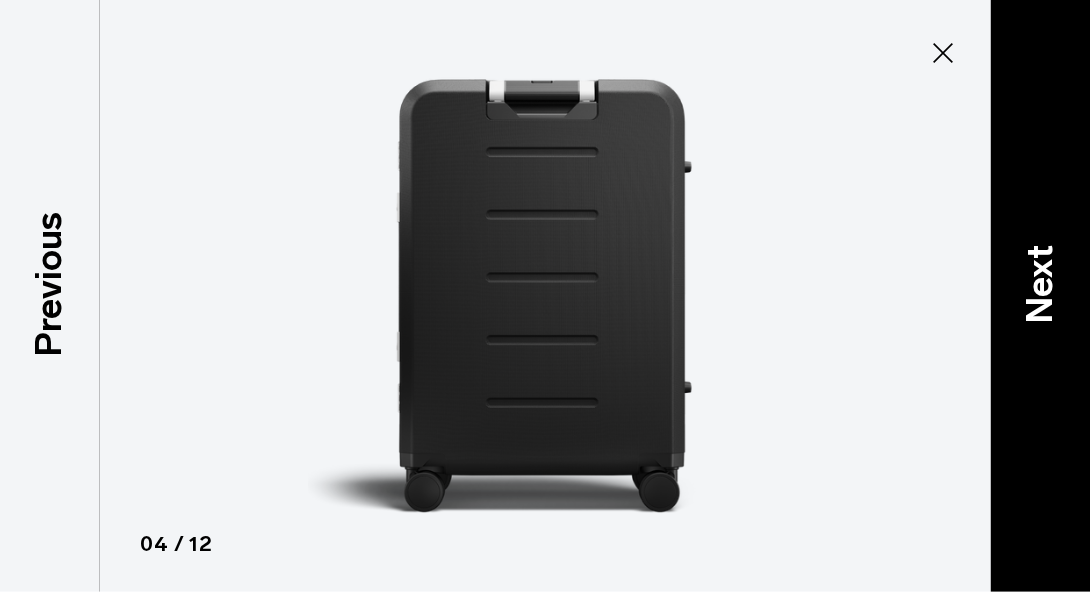 click on "Next" at bounding box center [1040, 283] 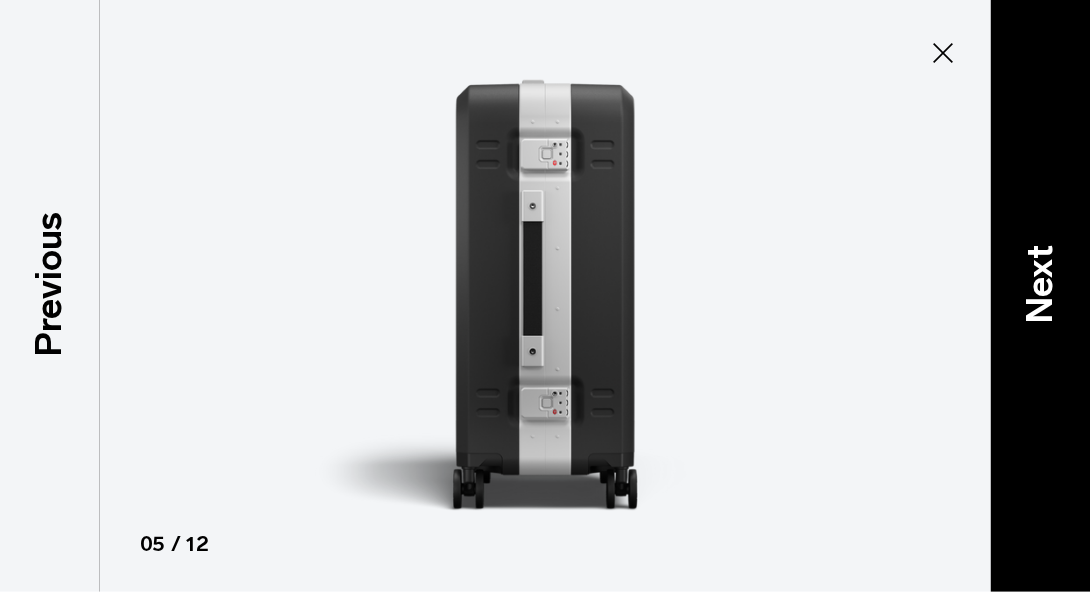 click on "Next" at bounding box center [1040, 283] 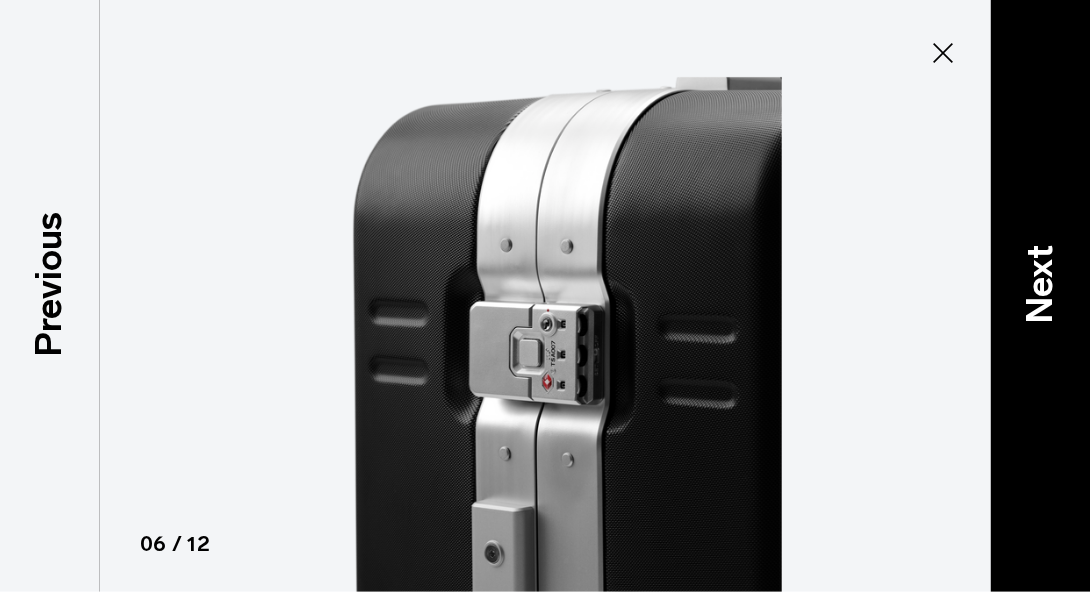 click on "Next" at bounding box center (1040, 283) 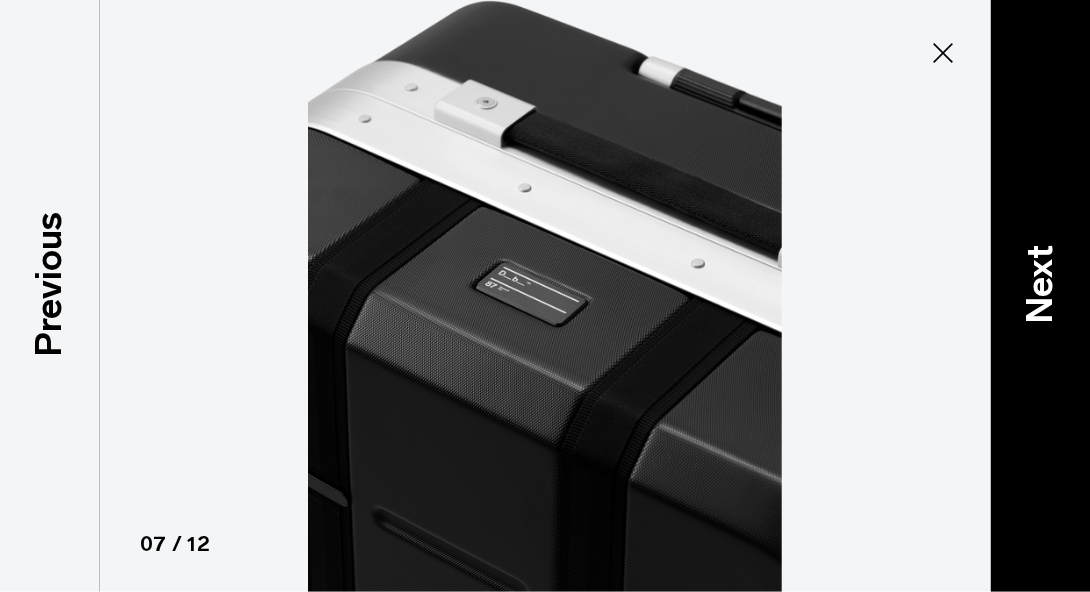 click on "Next" at bounding box center (1040, 283) 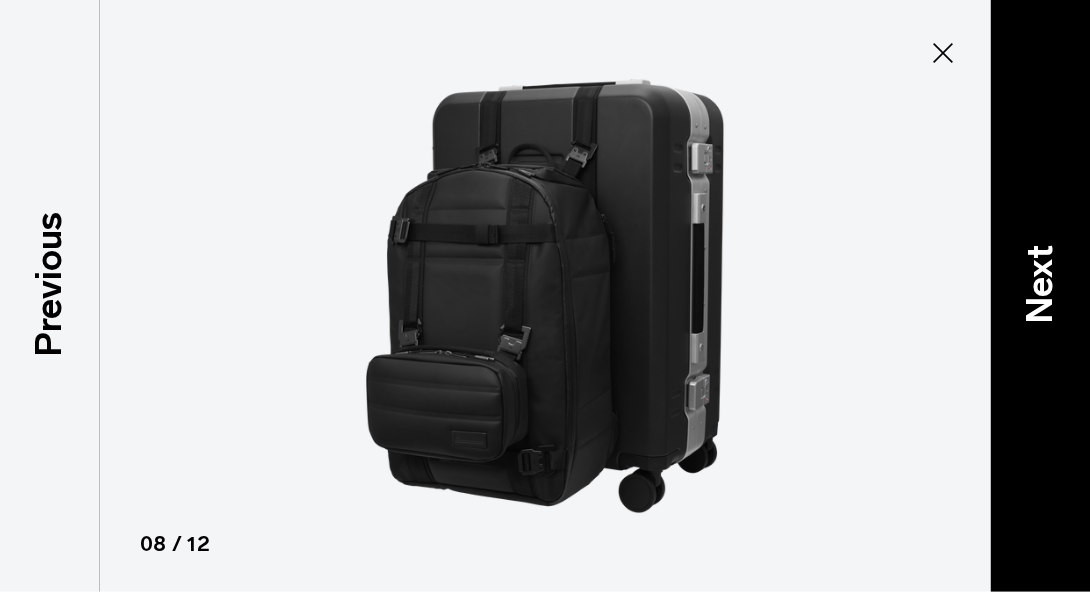 click on "Next" at bounding box center (1040, 283) 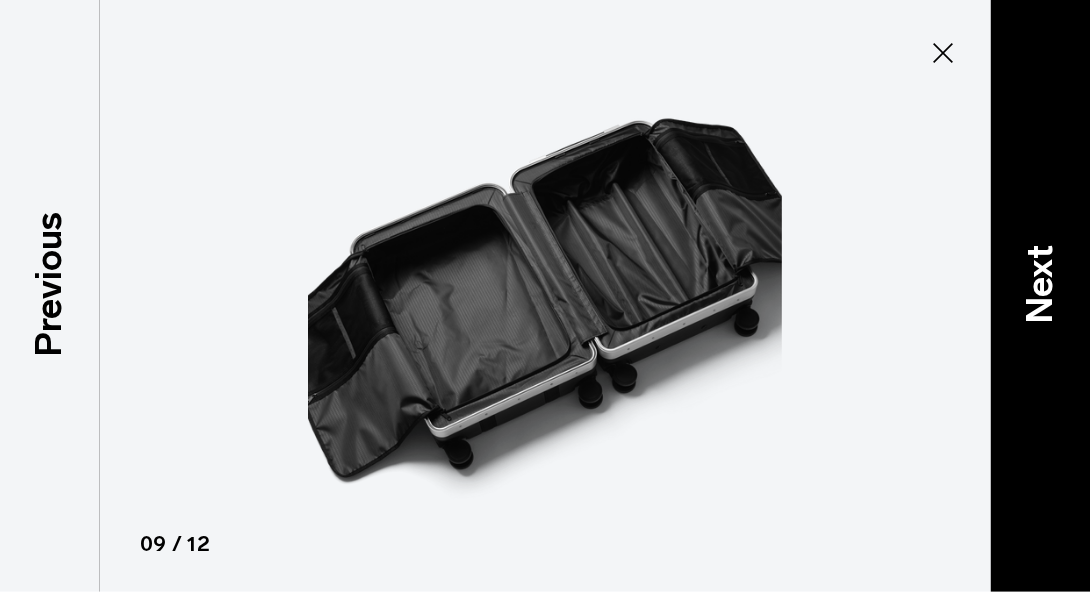 click on "Next" at bounding box center [1040, 283] 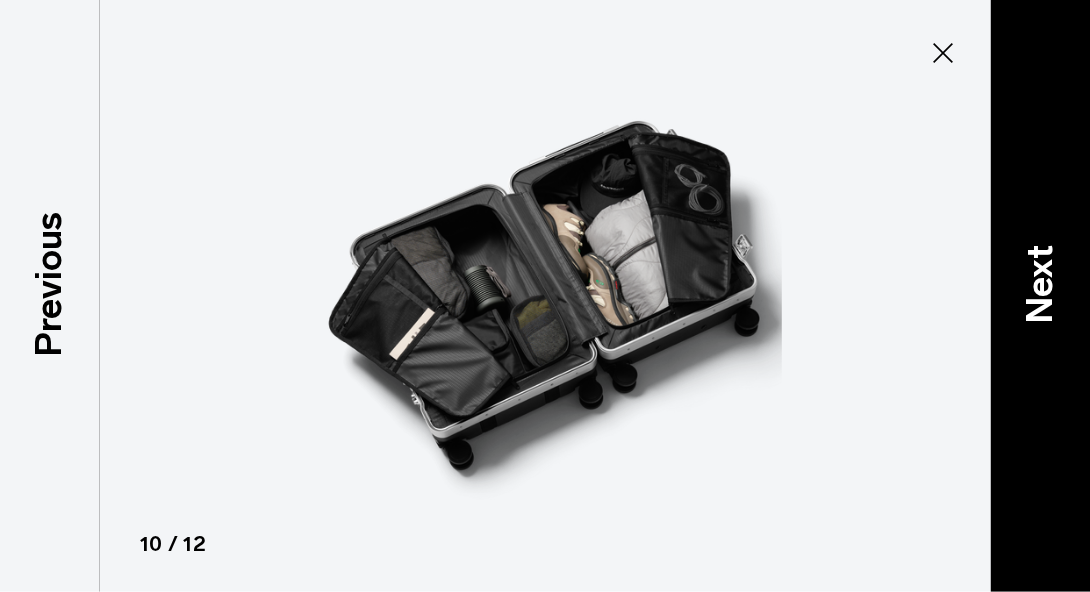 click on "Next" at bounding box center [1040, 283] 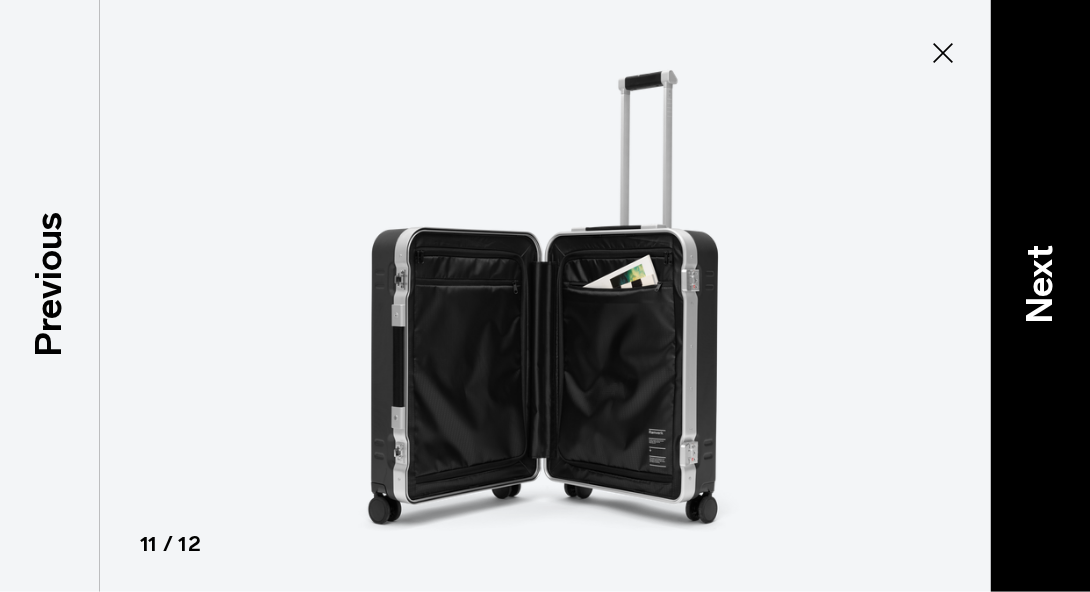 click on "Next" at bounding box center [1040, 283] 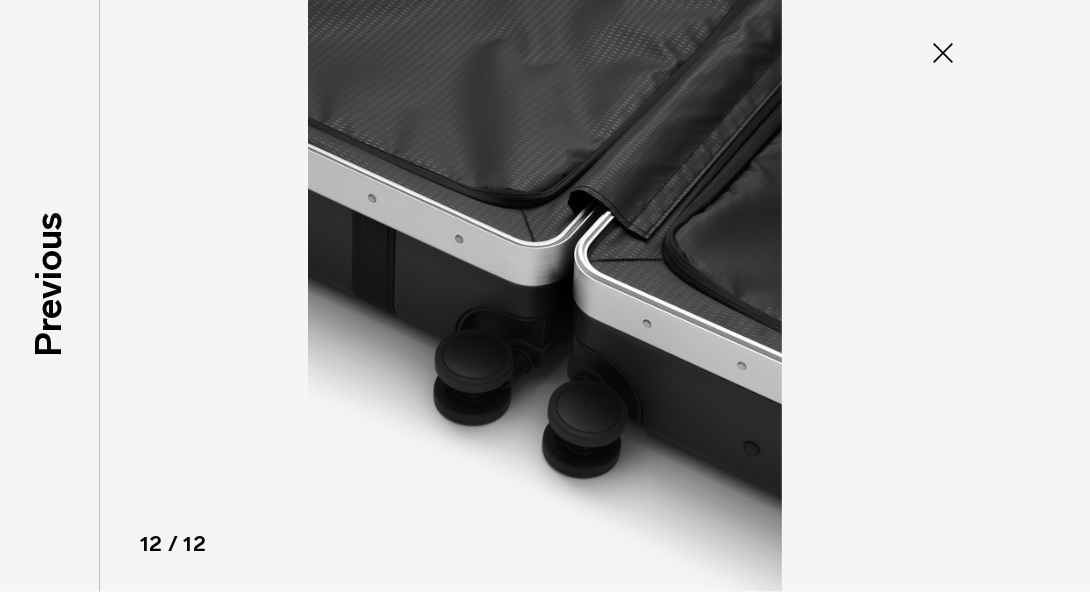 click at bounding box center [545, 296] 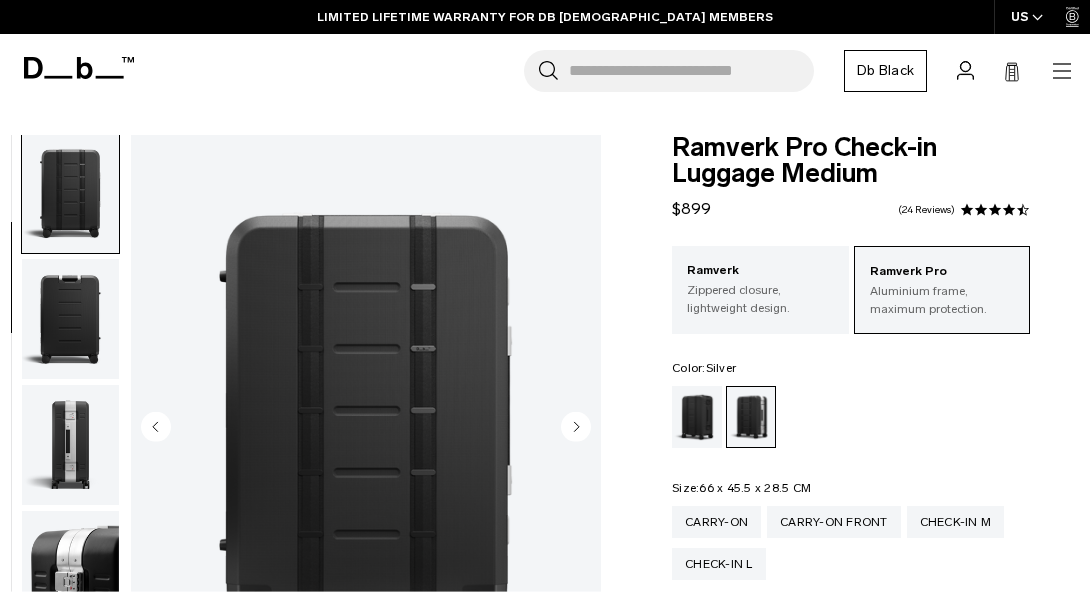 scroll, scrollTop: 1, scrollLeft: 0, axis: vertical 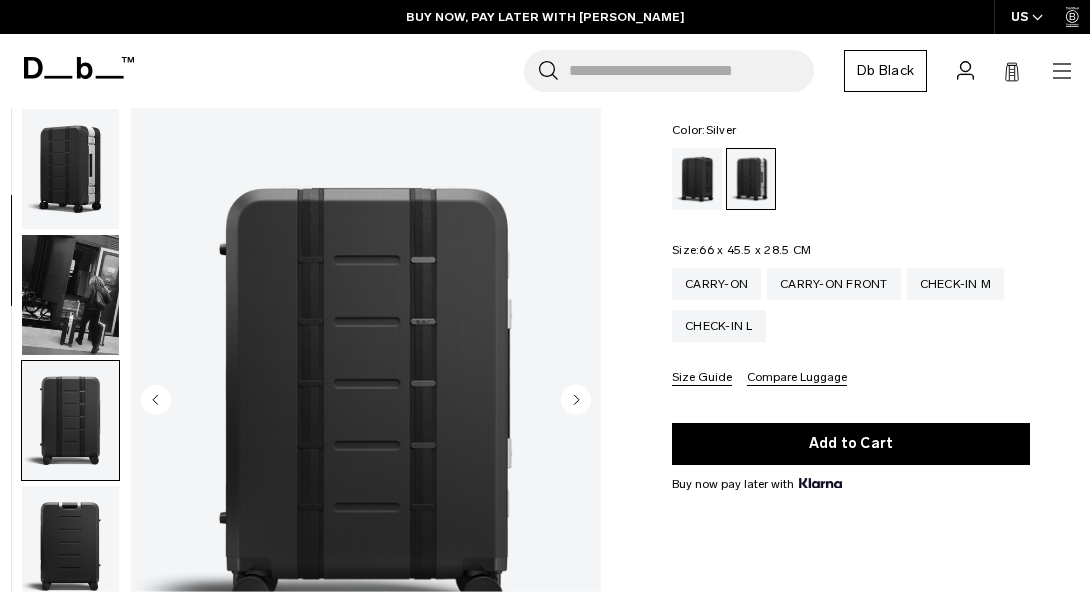 click at bounding box center (70, 295) 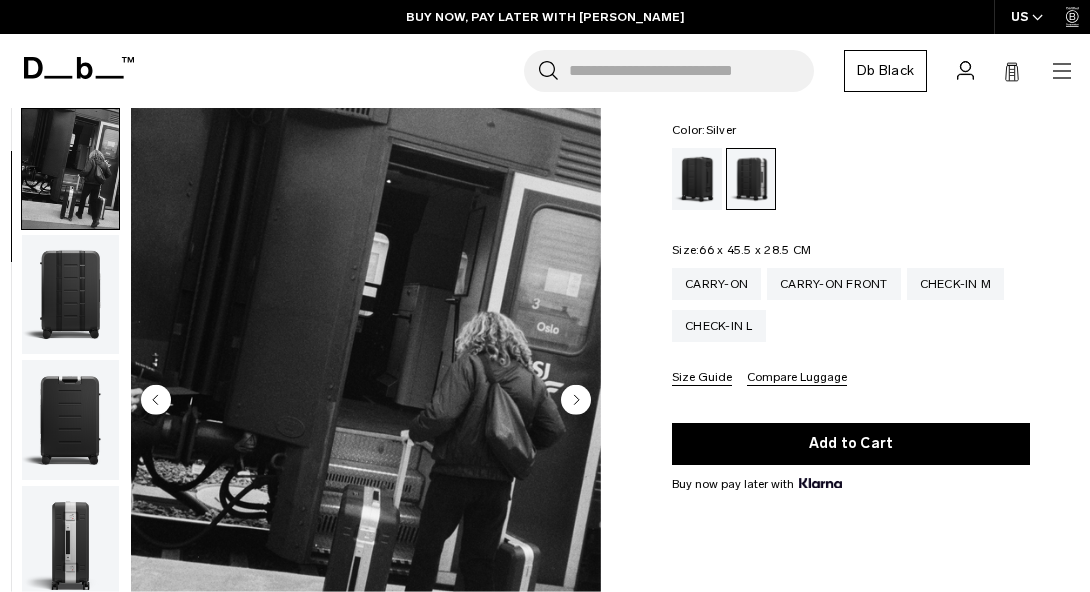 scroll, scrollTop: 127, scrollLeft: 0, axis: vertical 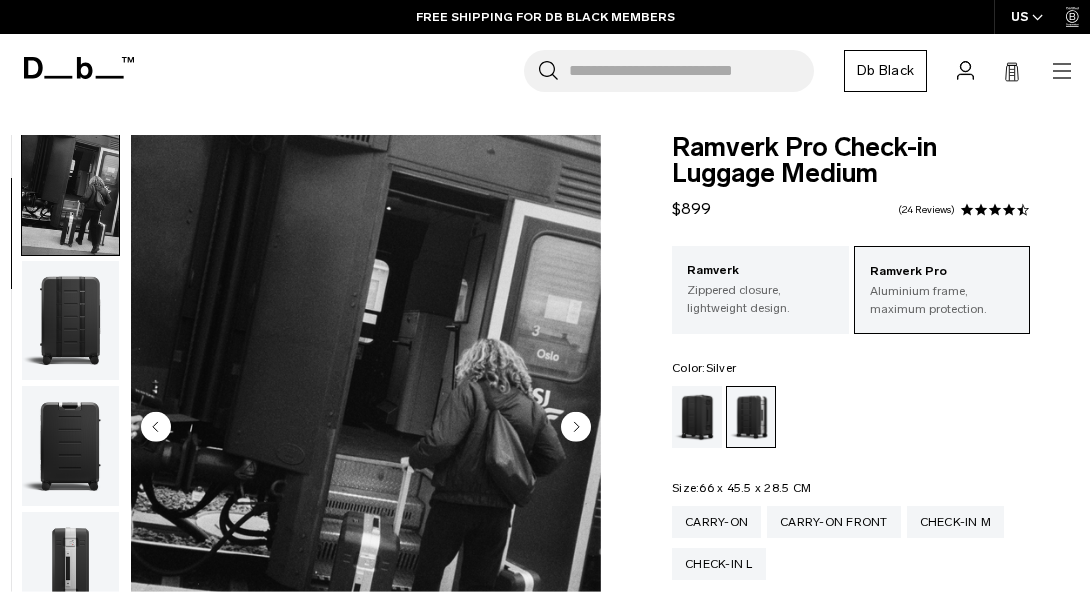 click on "Ramverk Pro Check-in Luggage Medium" at bounding box center [851, 161] 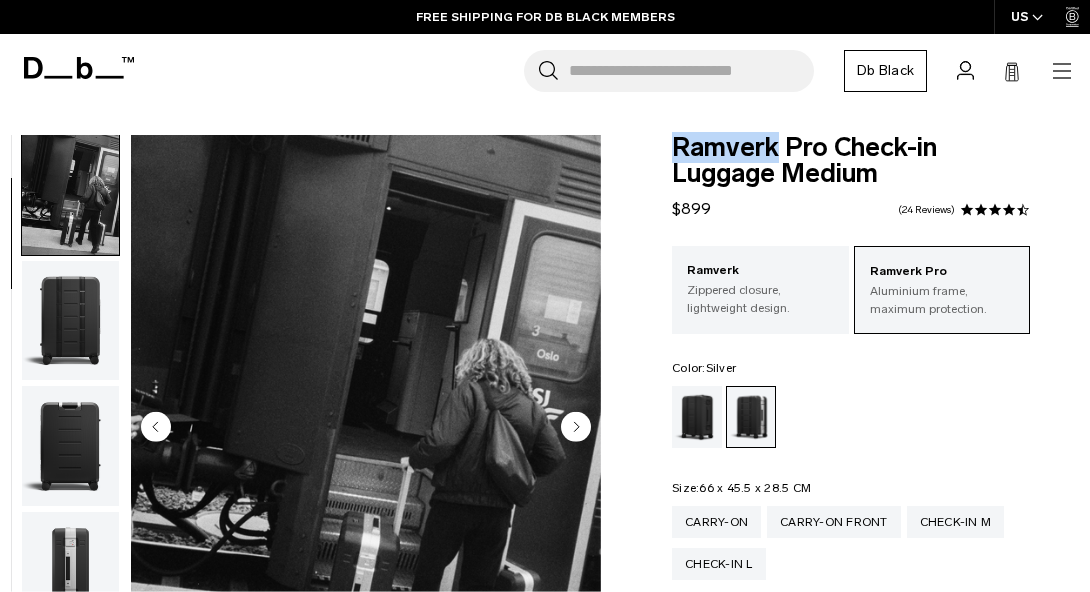 click on "Ramverk Pro Check-in Luggage Medium" at bounding box center [851, 161] 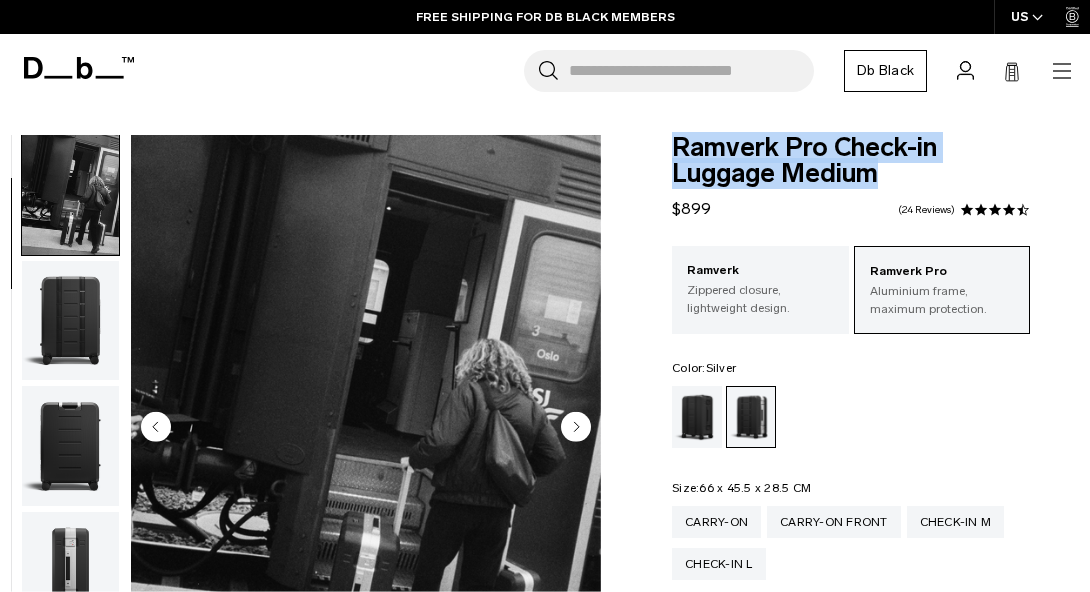 click on "Ramverk Pro Check-in Luggage Medium" at bounding box center (851, 161) 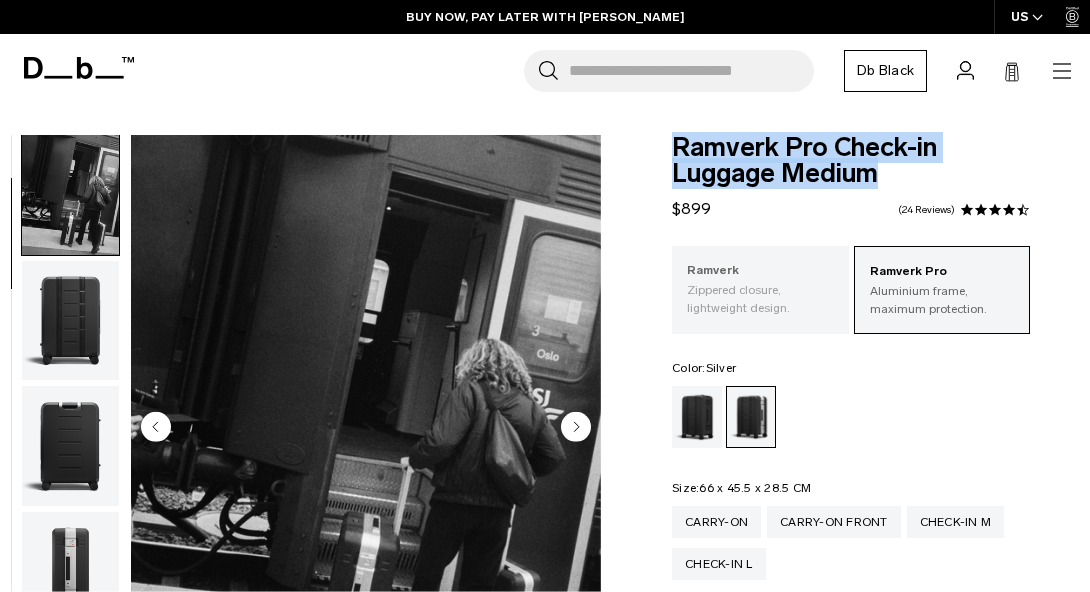 click on "Ramverk
Zippered closure, lightweight design." at bounding box center (760, 289) 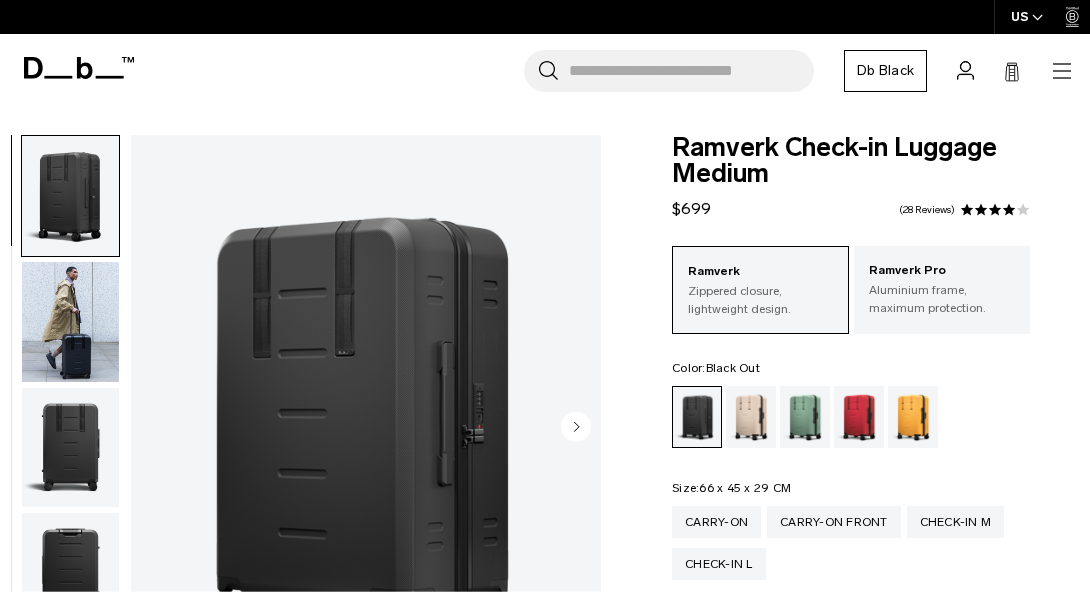scroll, scrollTop: 0, scrollLeft: 0, axis: both 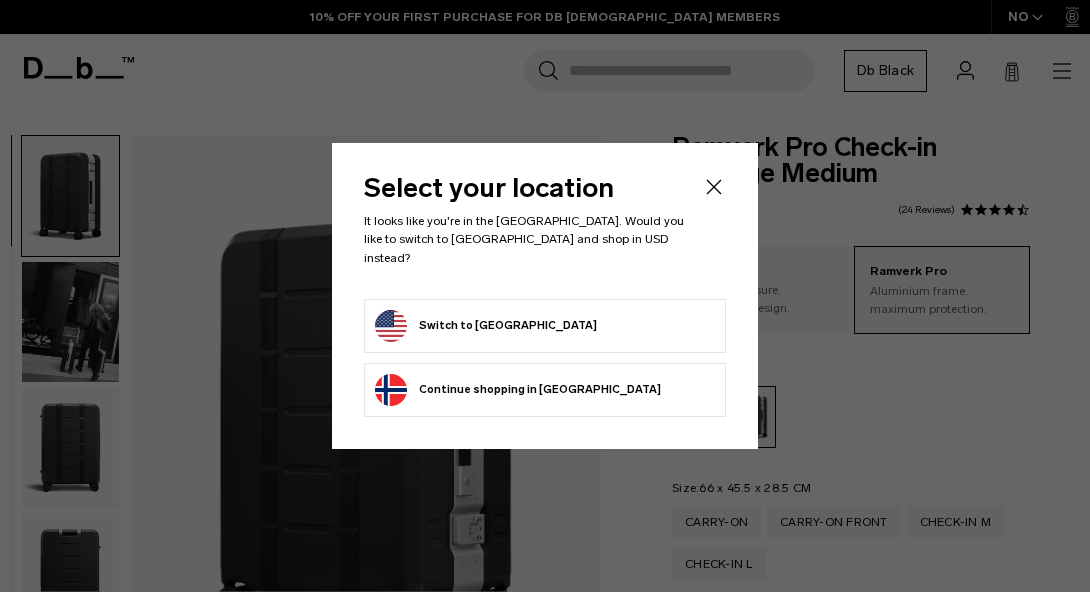 click on "Switch to United States" at bounding box center (486, 326) 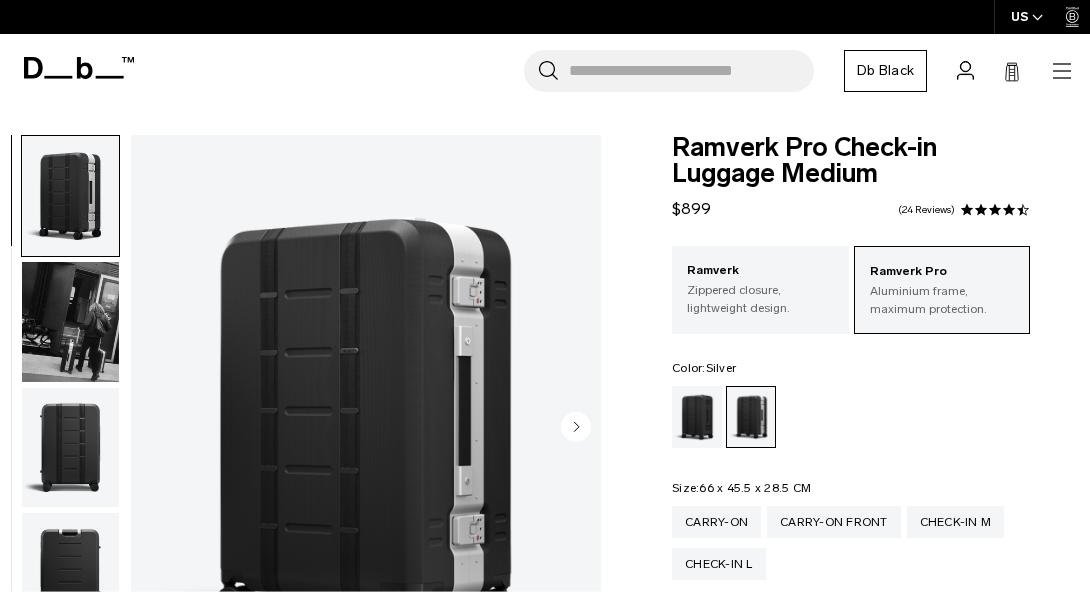 scroll, scrollTop: 0, scrollLeft: 0, axis: both 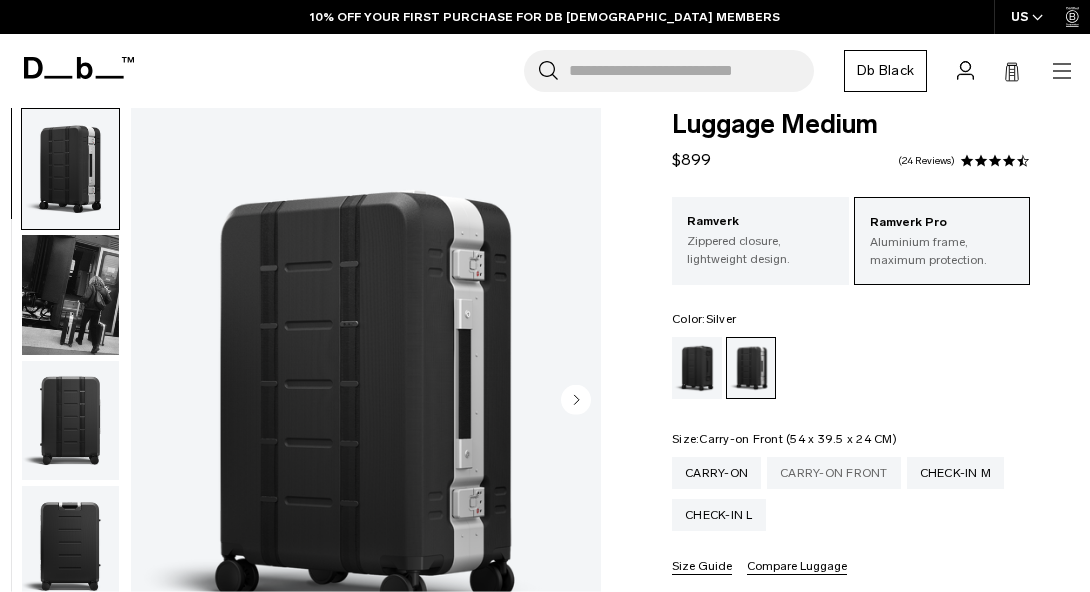click on "Carry-on Front" at bounding box center (834, 473) 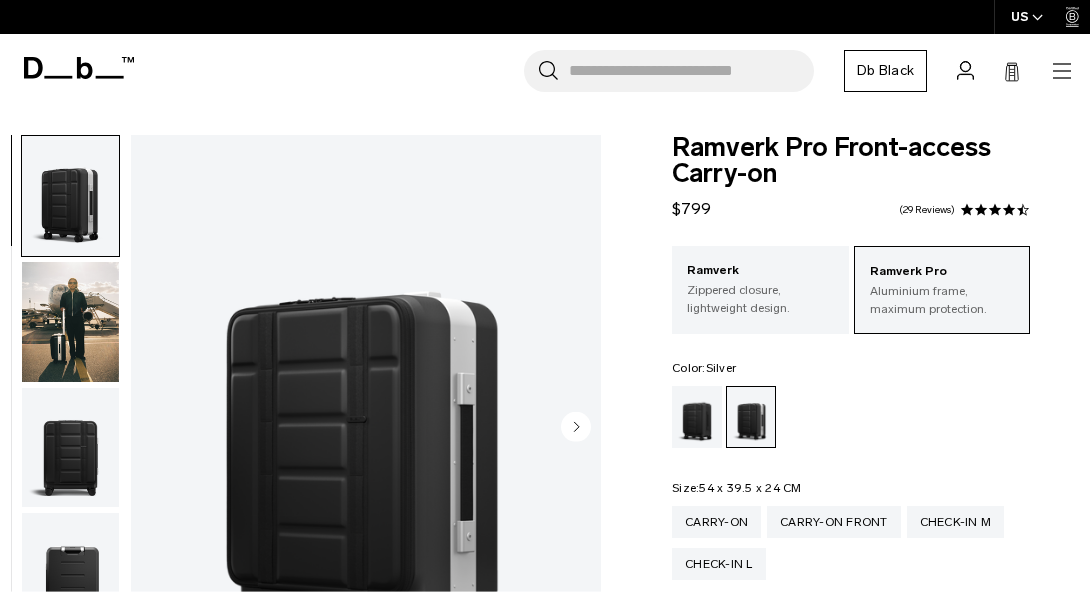 scroll, scrollTop: 0, scrollLeft: 0, axis: both 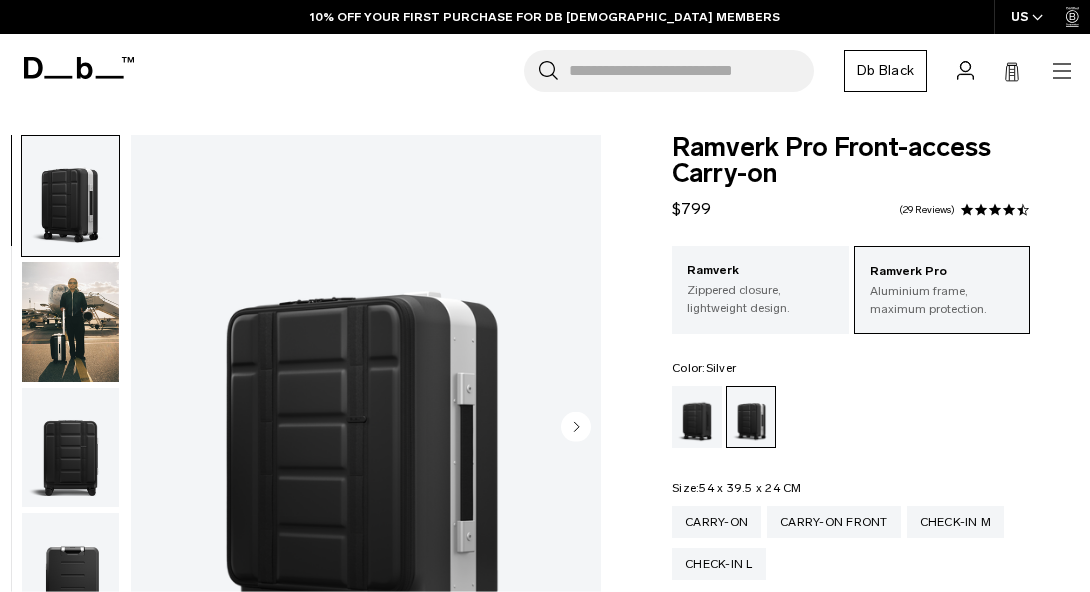 click at bounding box center [70, 322] 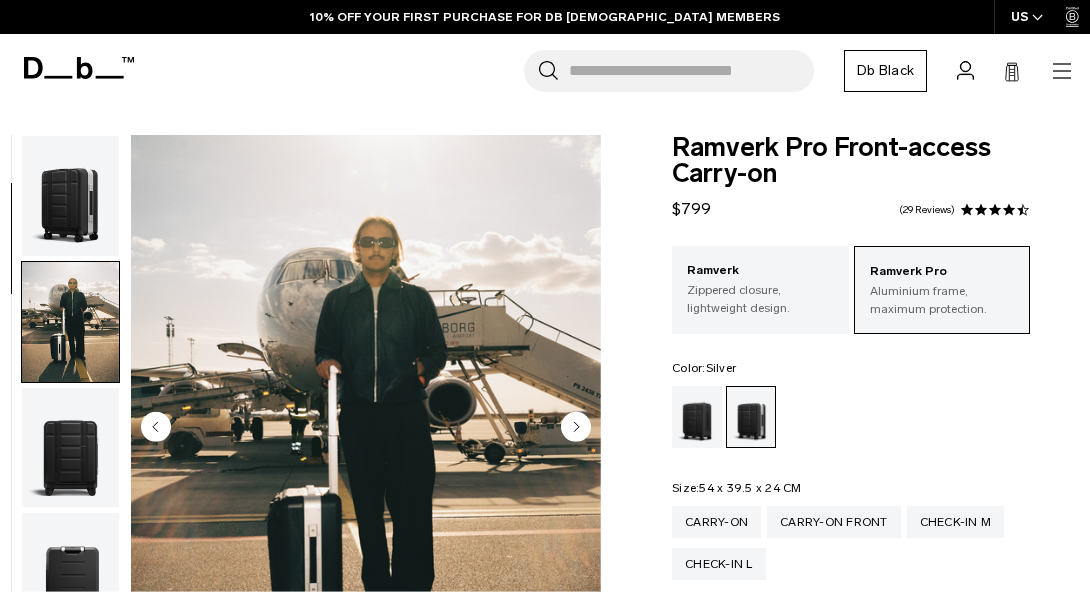 scroll, scrollTop: 127, scrollLeft: 0, axis: vertical 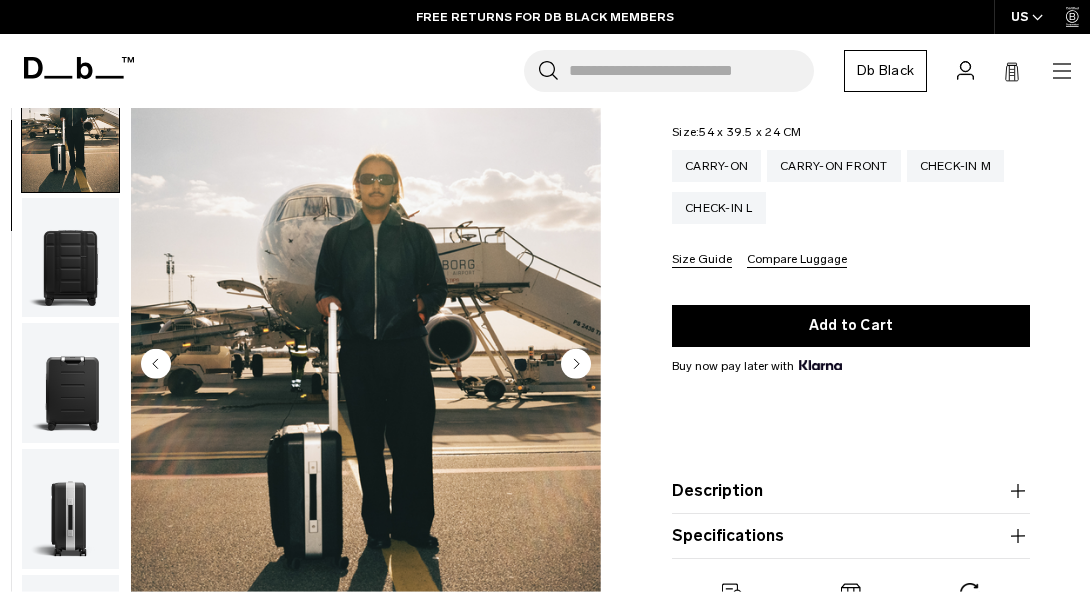 click 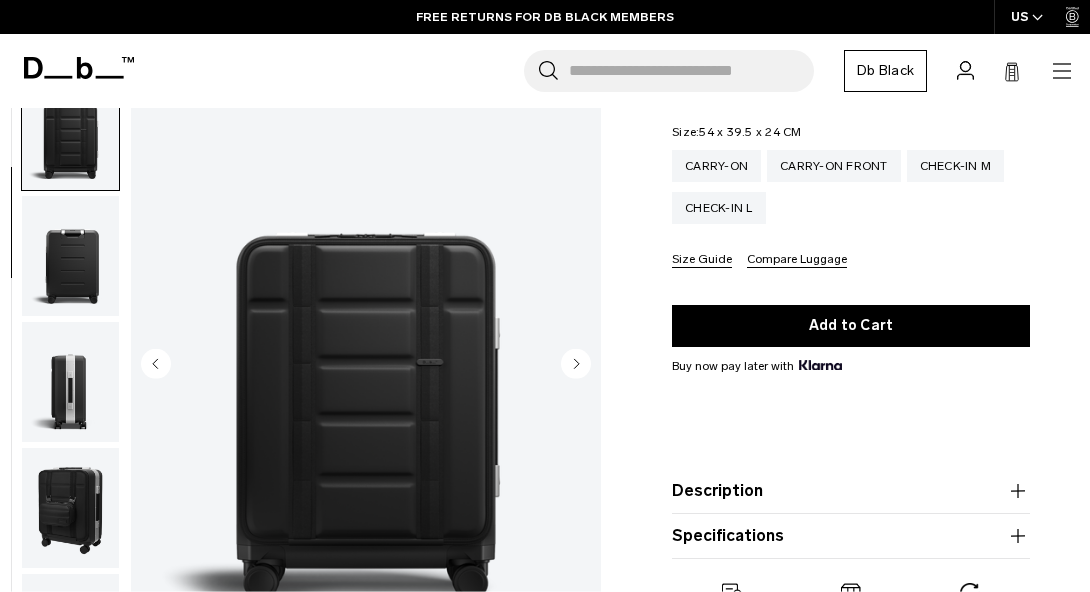click 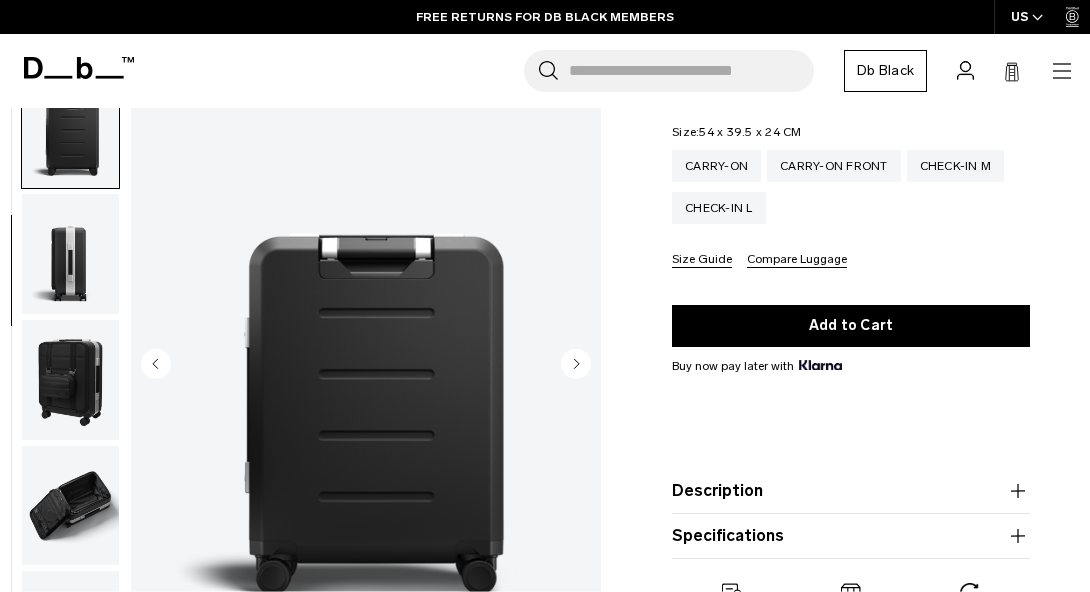 click 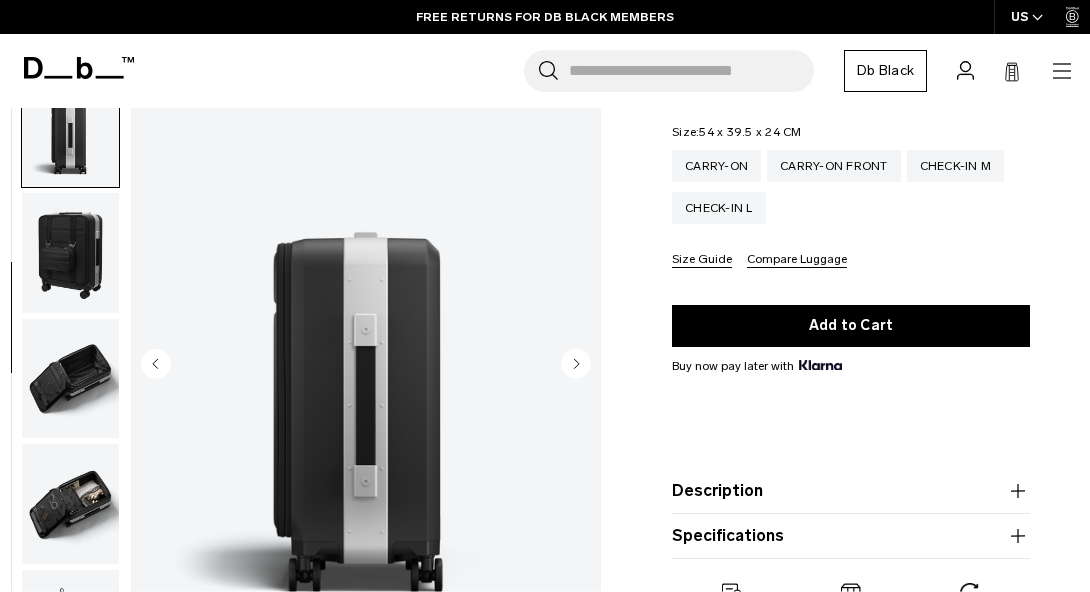 click 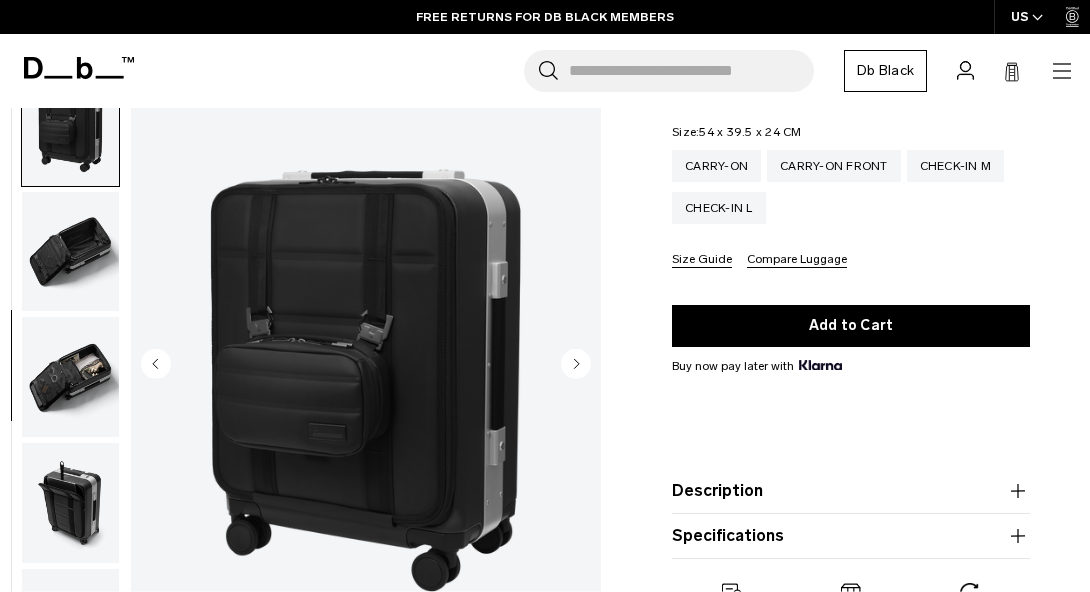 click 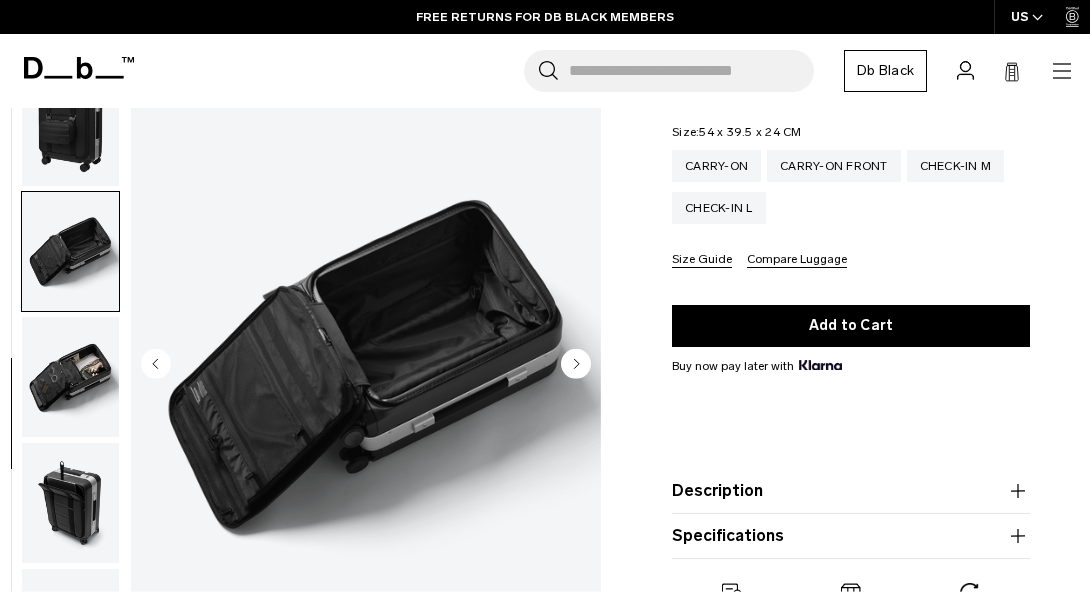 scroll, scrollTop: 763, scrollLeft: 0, axis: vertical 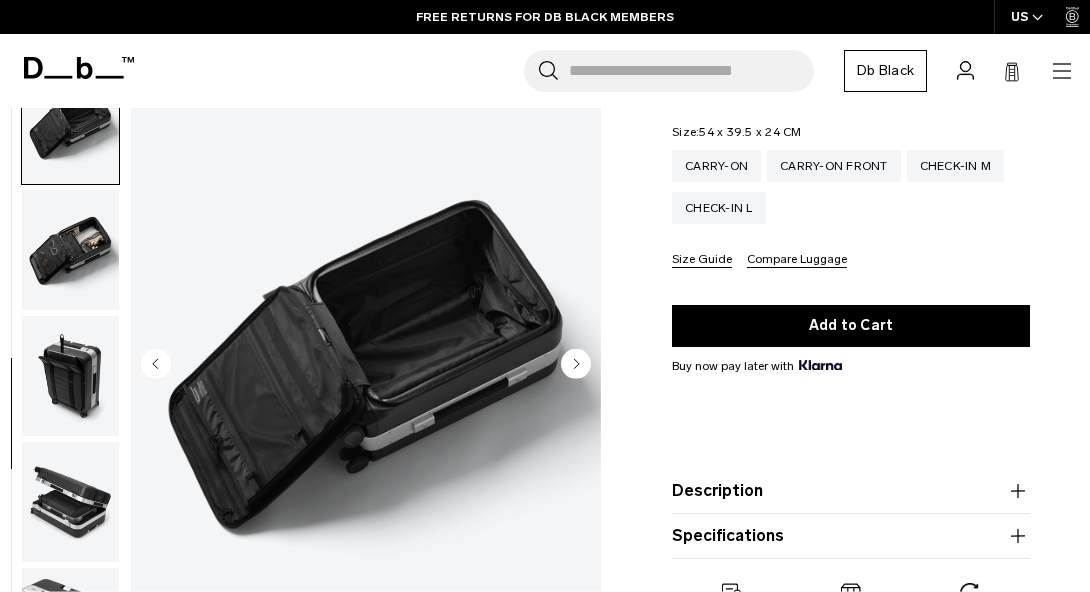 click 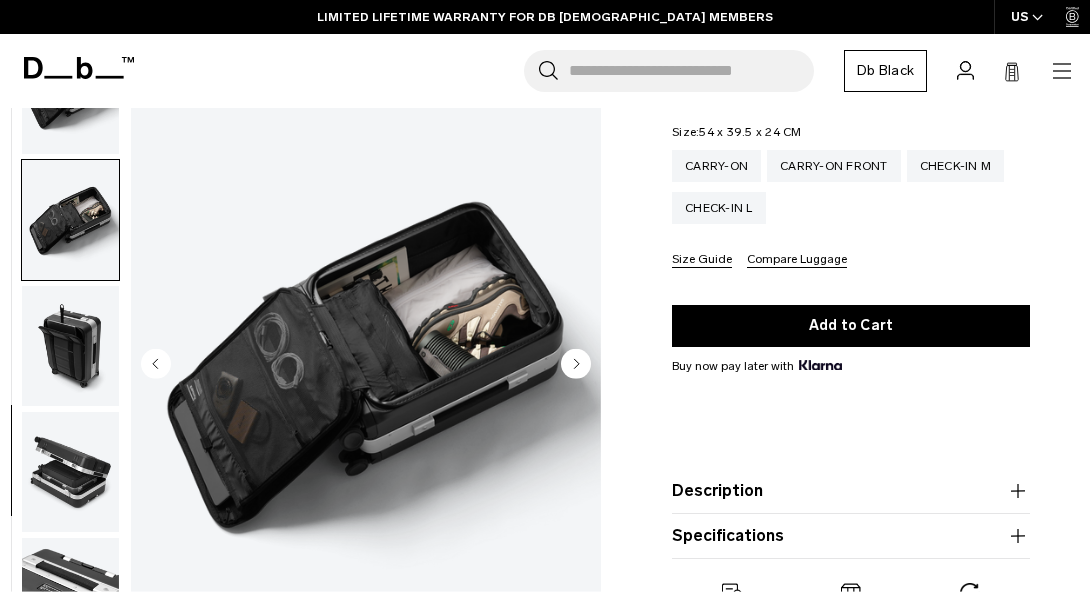 click 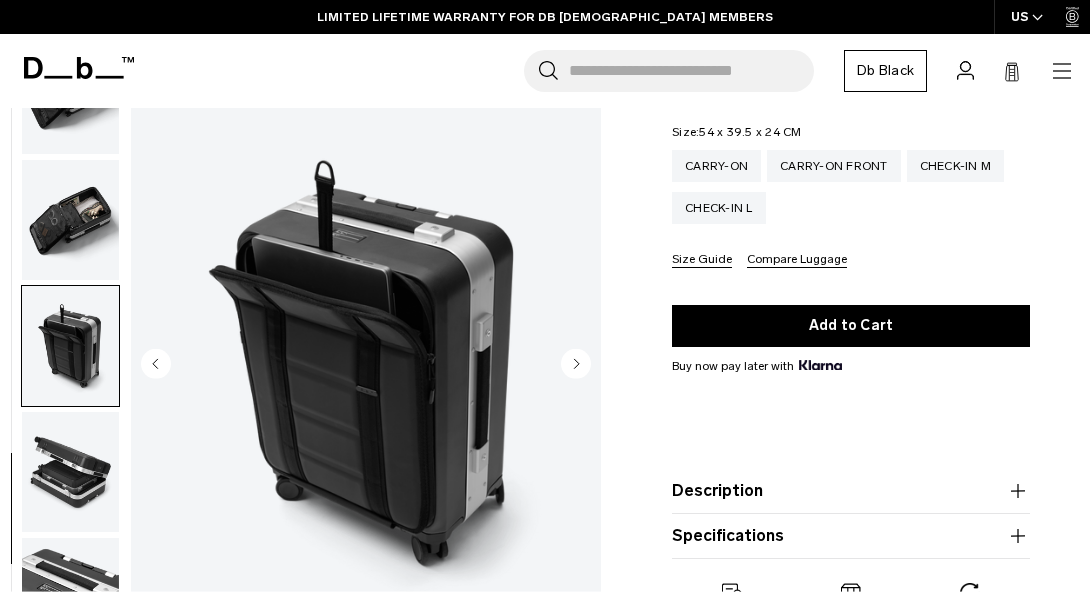 click 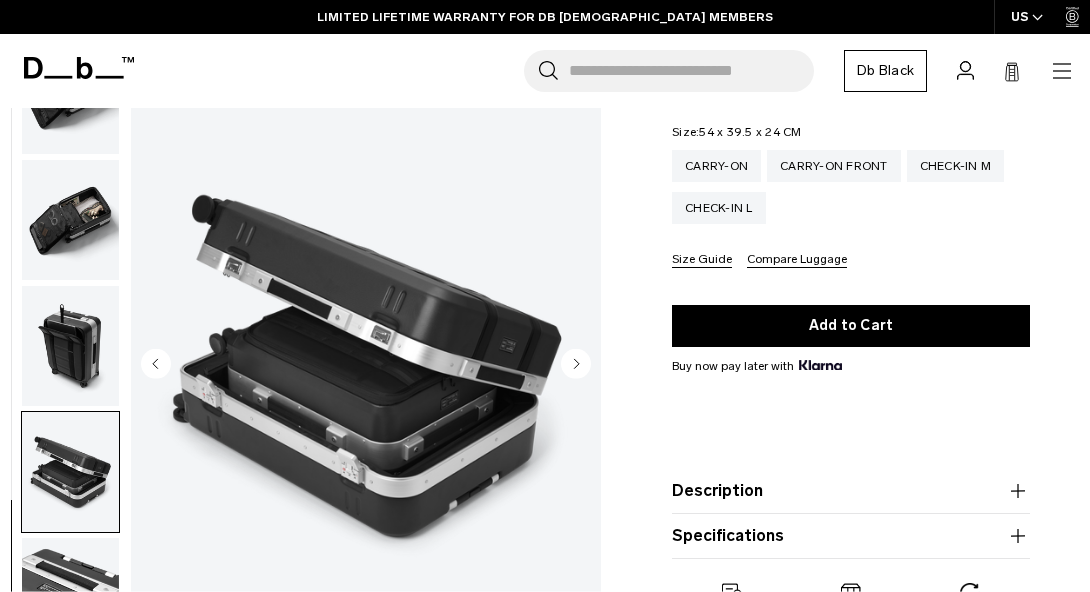 click 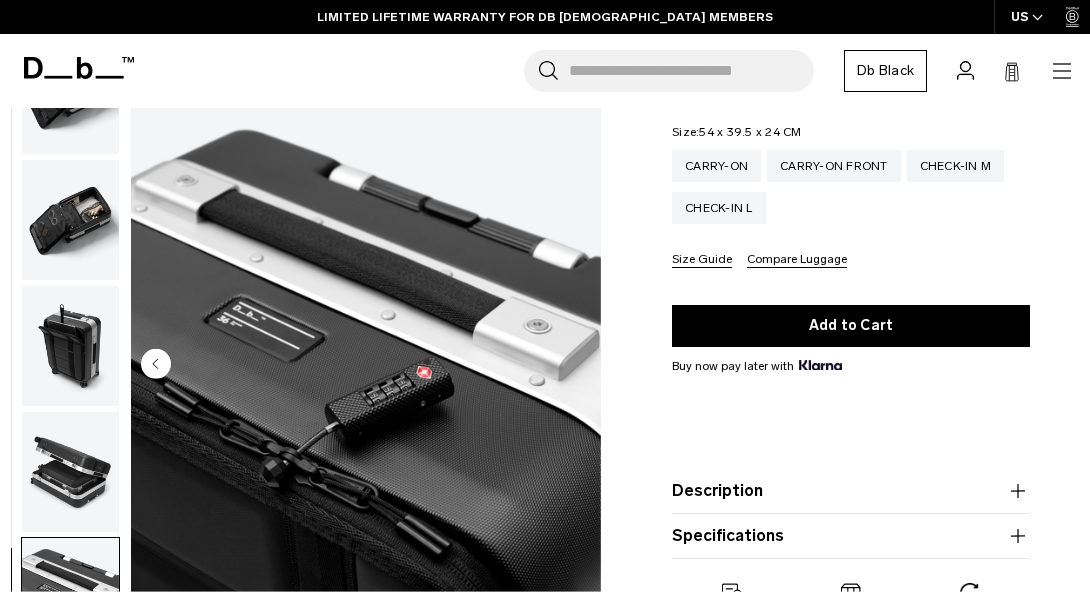 click at bounding box center [366, 365] 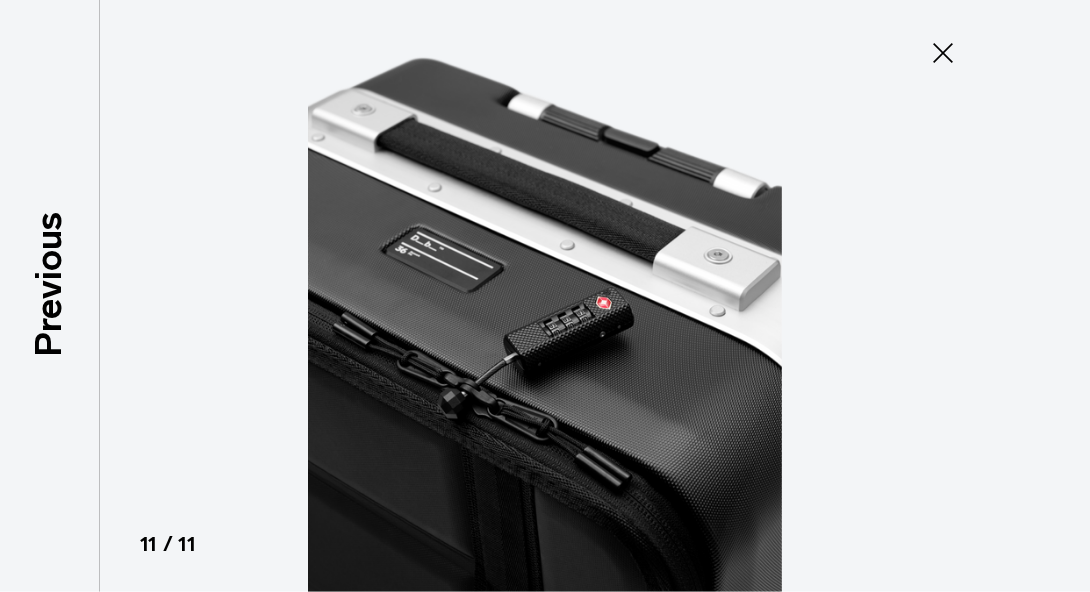 click at bounding box center [545, 296] 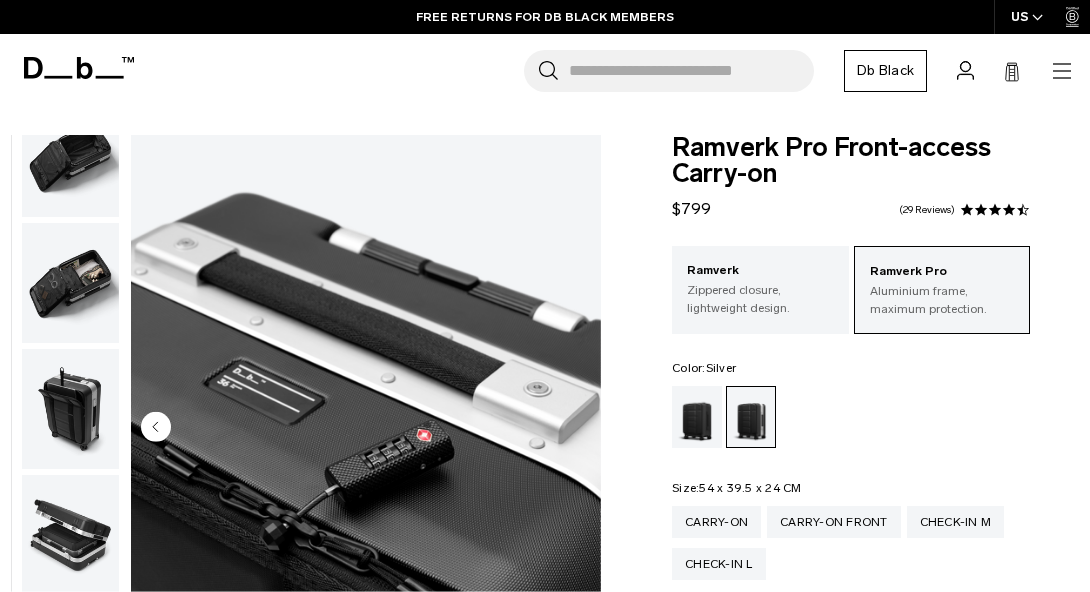 scroll, scrollTop: 0, scrollLeft: 0, axis: both 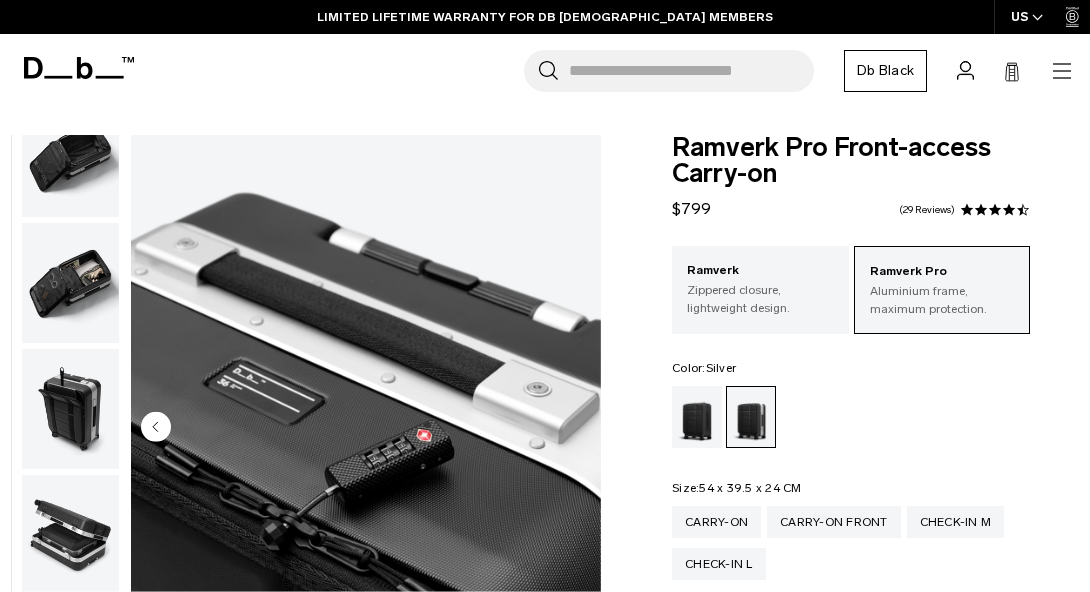 click on "Search for Bags, Luggage...
Search
Close
Trending Products
All Products
Hugger Backpack 30L Black Out
$229
Ramverk Front-access Carry-on Black Out" at bounding box center (610, 71) 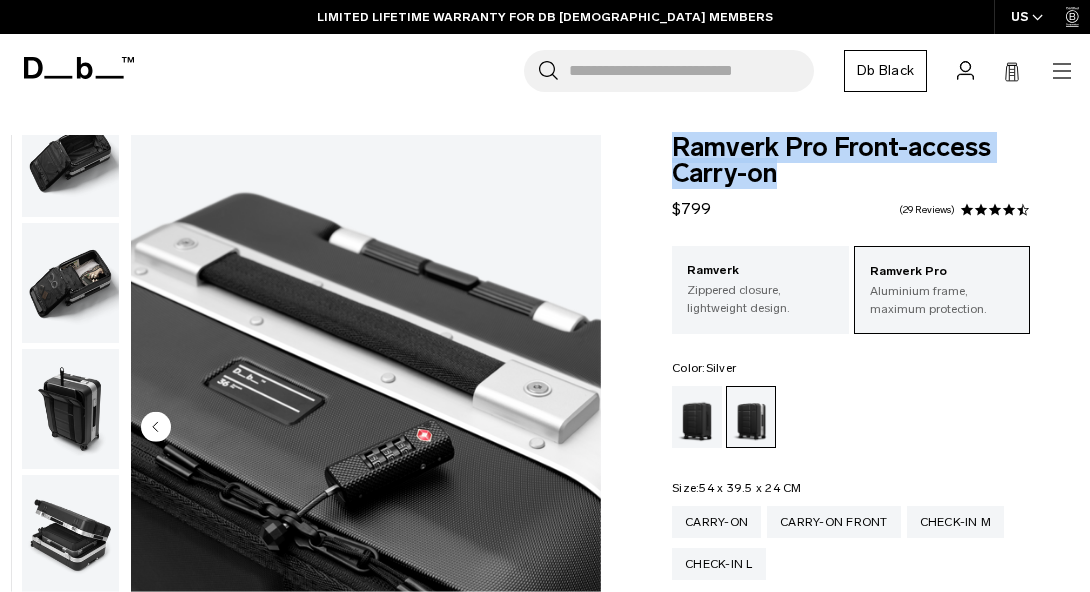 click on "Ramverk Pro Front-access Carry-on" at bounding box center (851, 161) 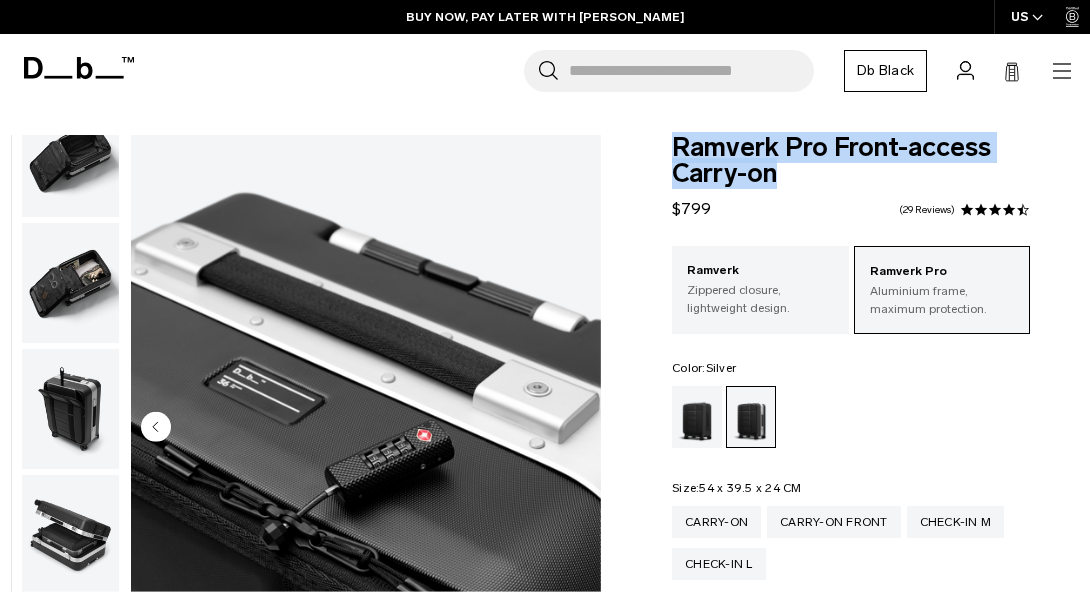 copy on "Ramverk Pro Front-access Carry-on" 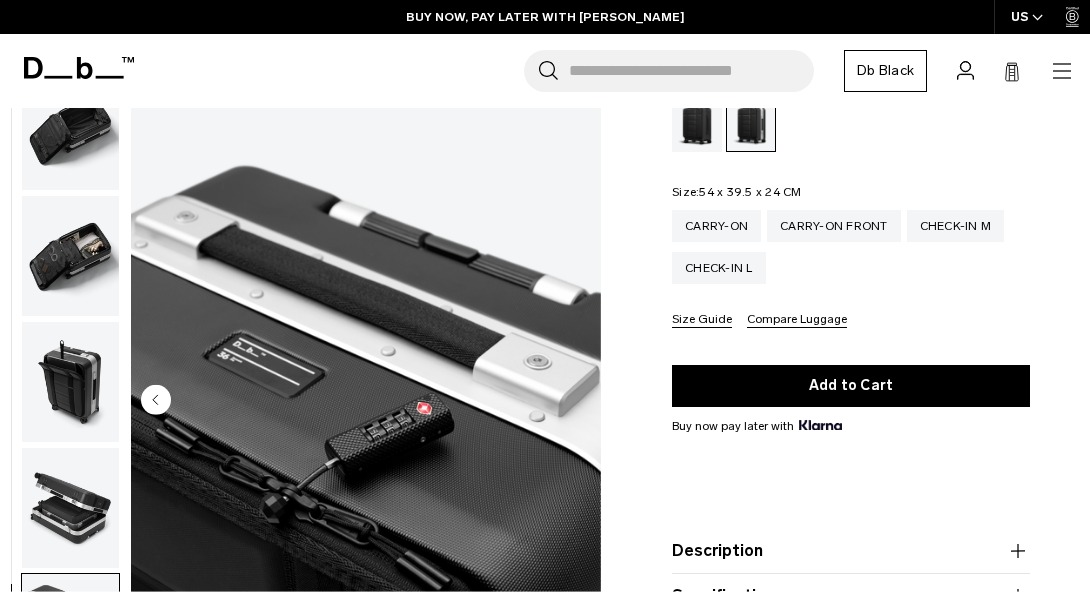 scroll, scrollTop: 296, scrollLeft: 0, axis: vertical 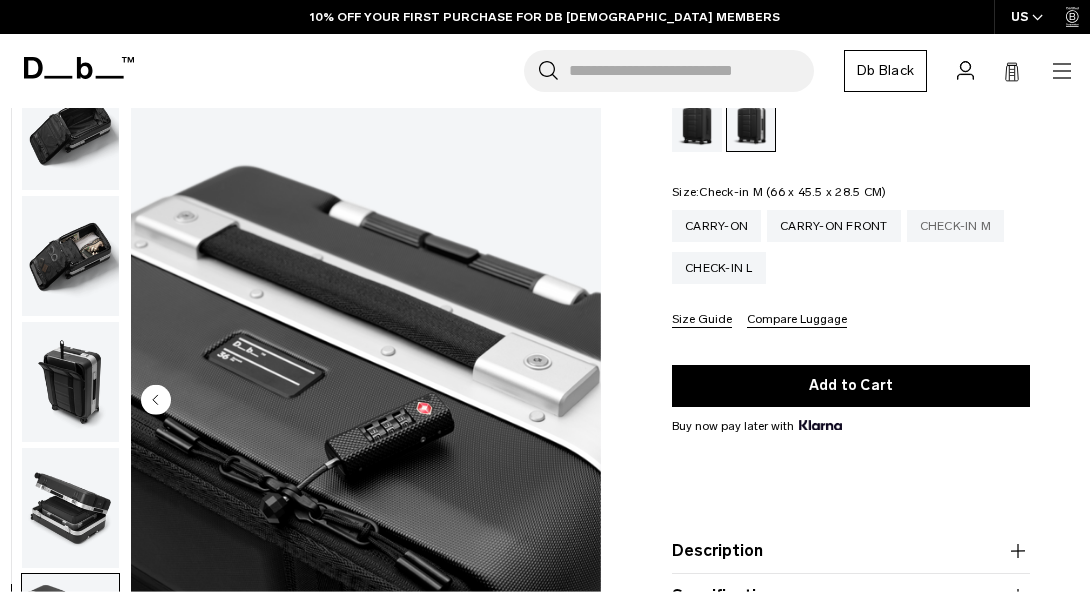 click on "Check-in M" at bounding box center (956, 226) 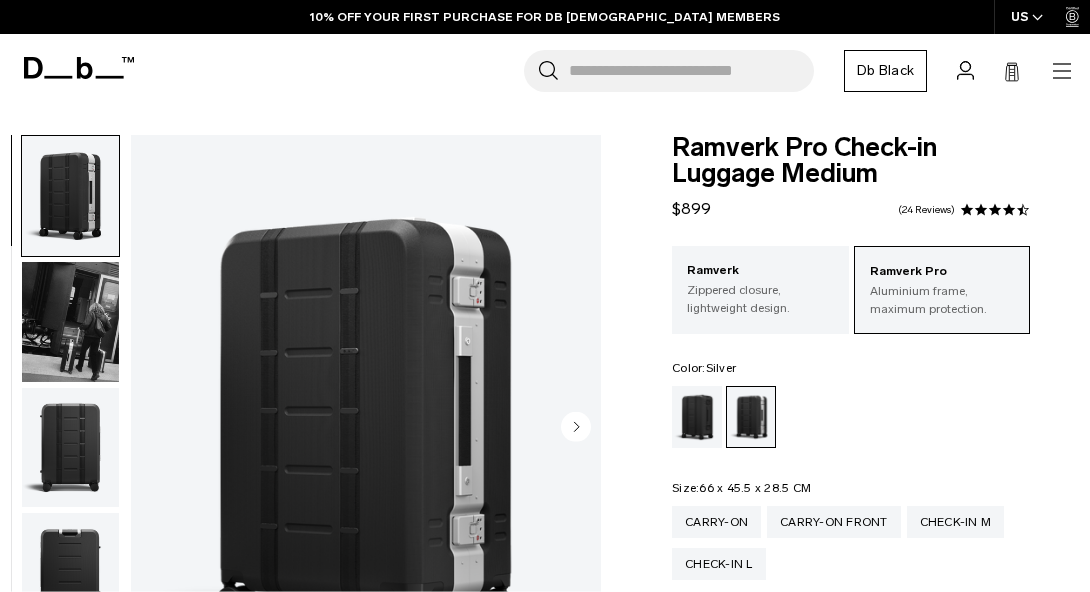 scroll, scrollTop: 0, scrollLeft: 0, axis: both 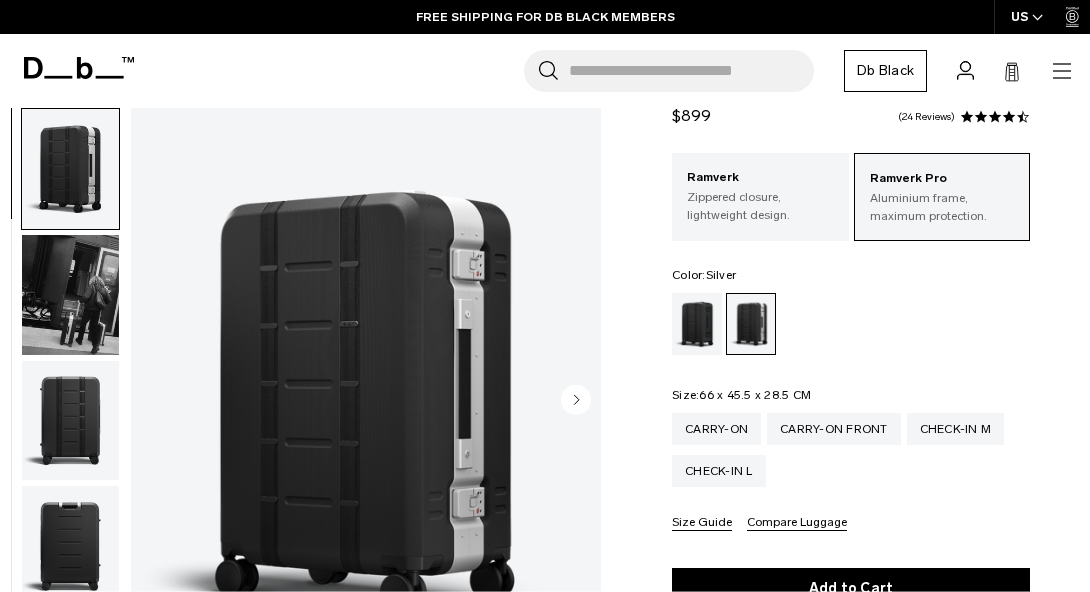 click 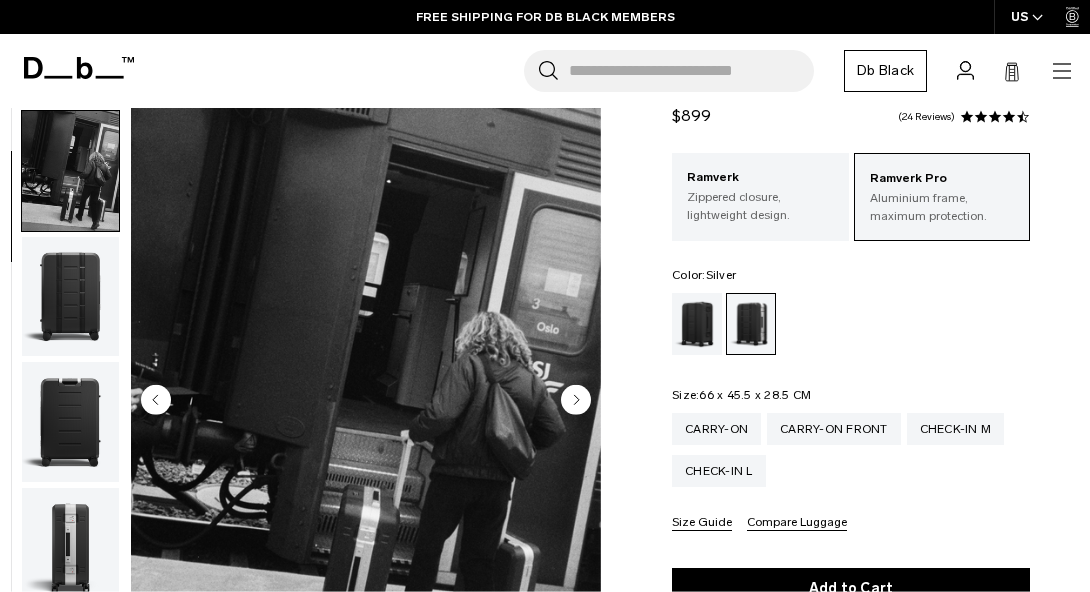 scroll, scrollTop: 127, scrollLeft: 0, axis: vertical 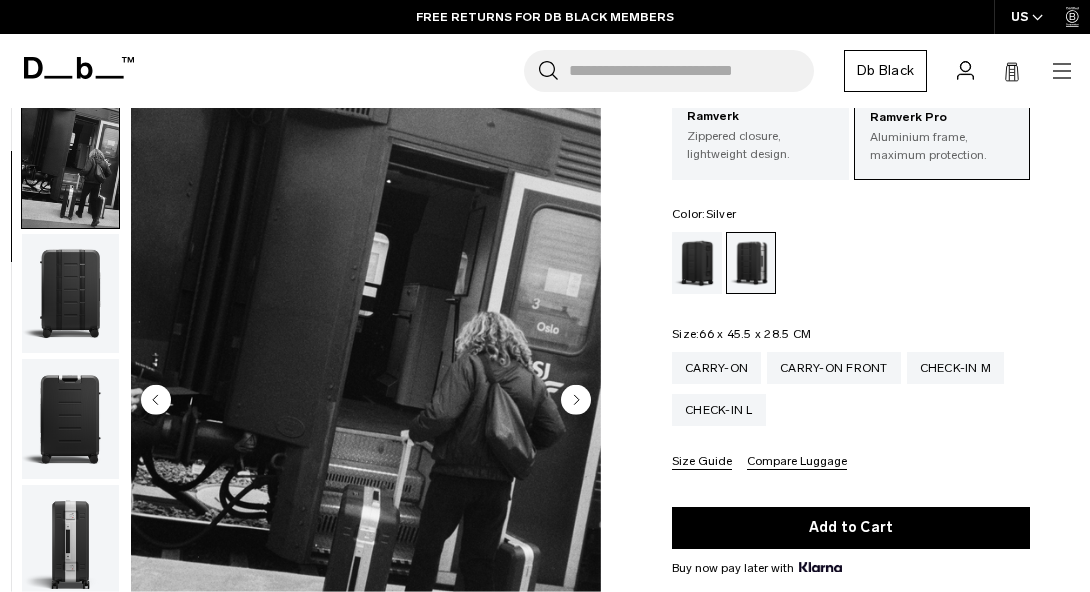 click 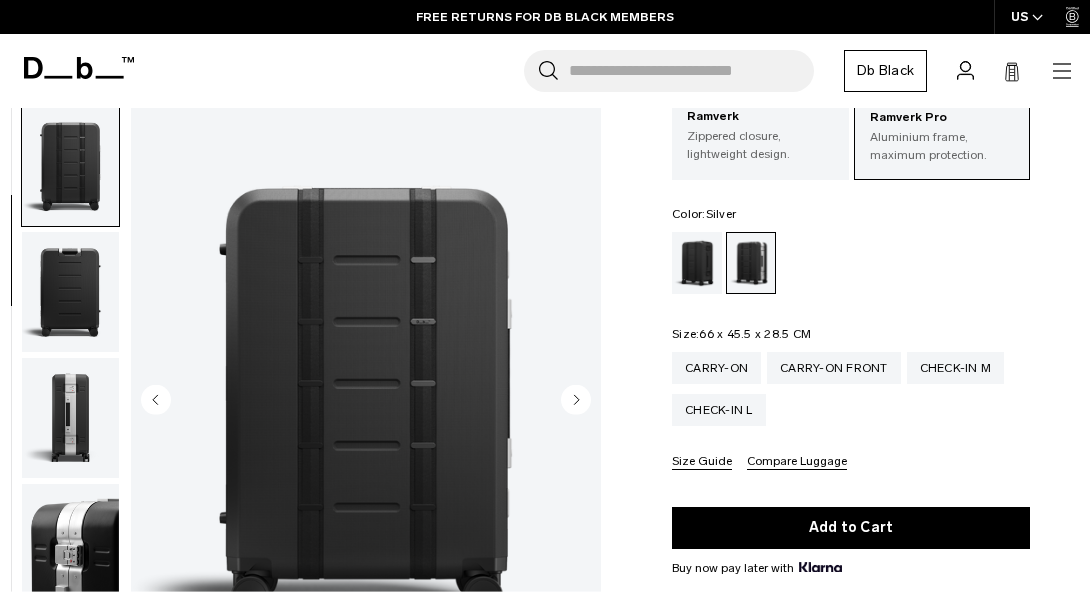 click 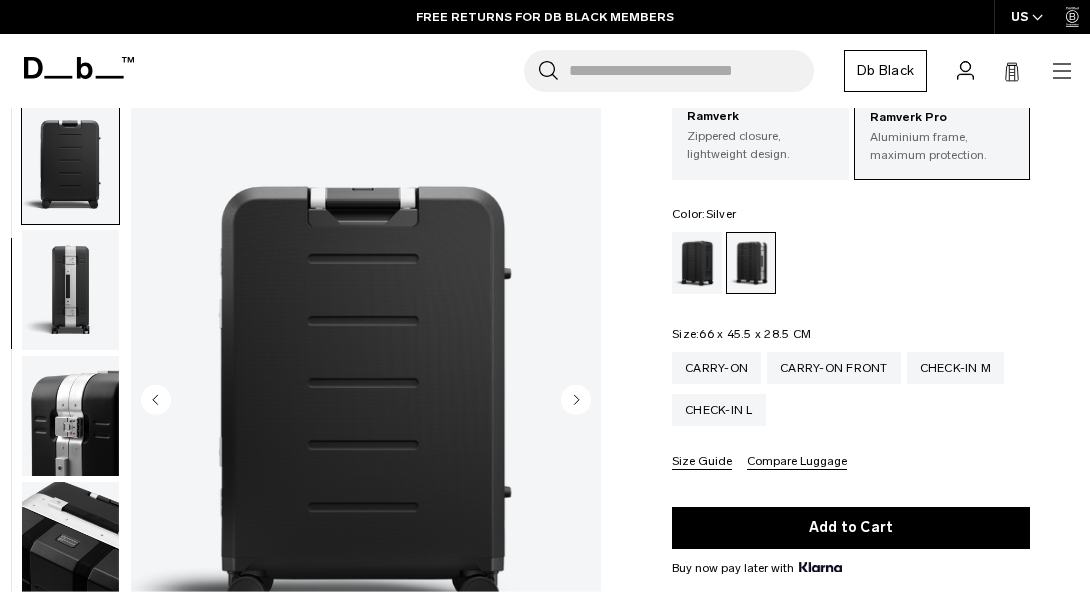 click 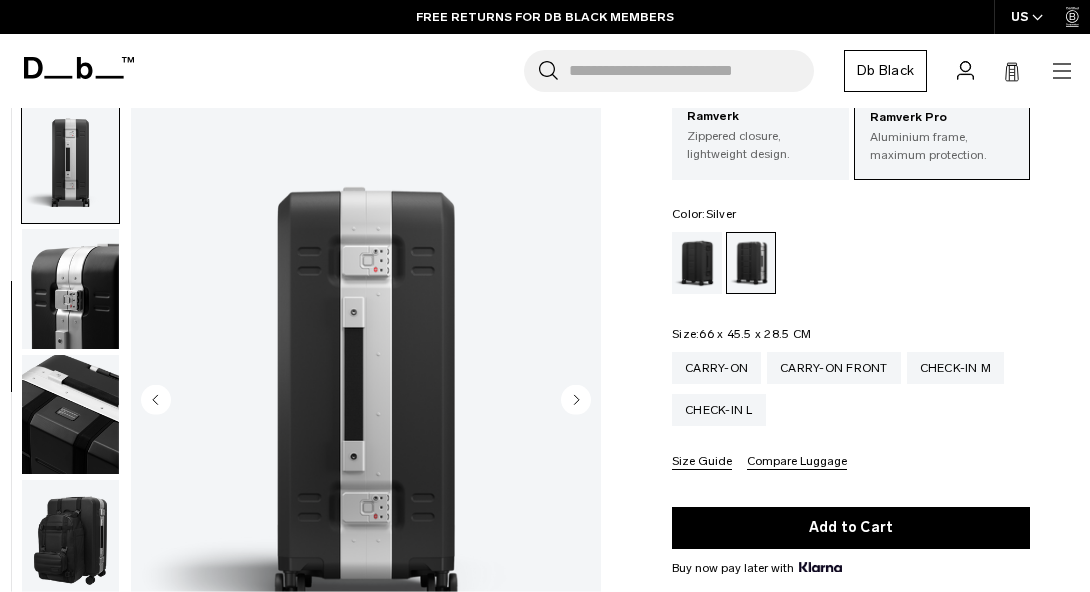 click 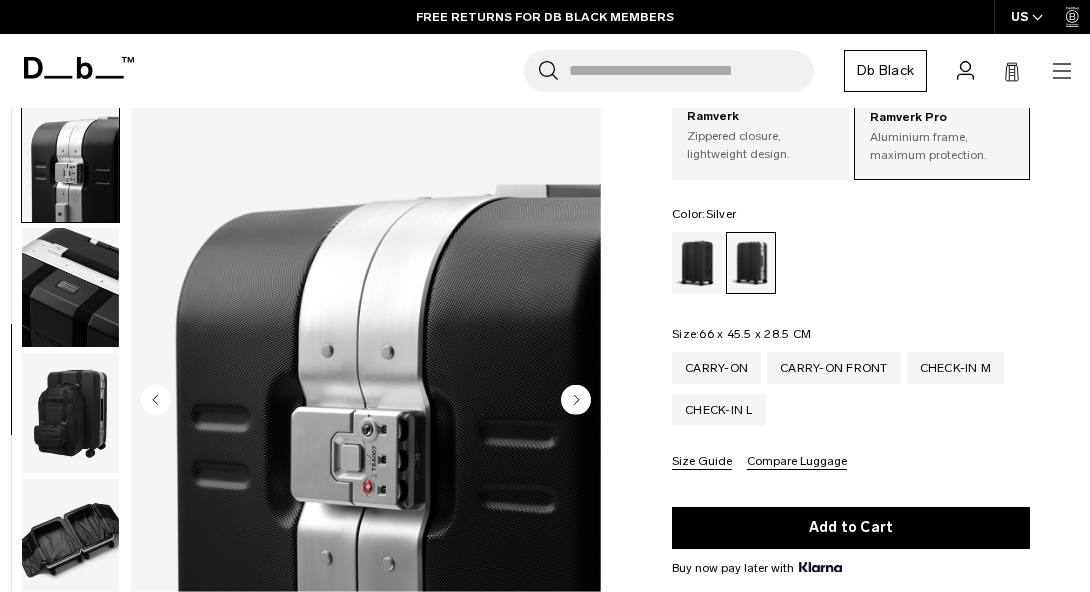 click 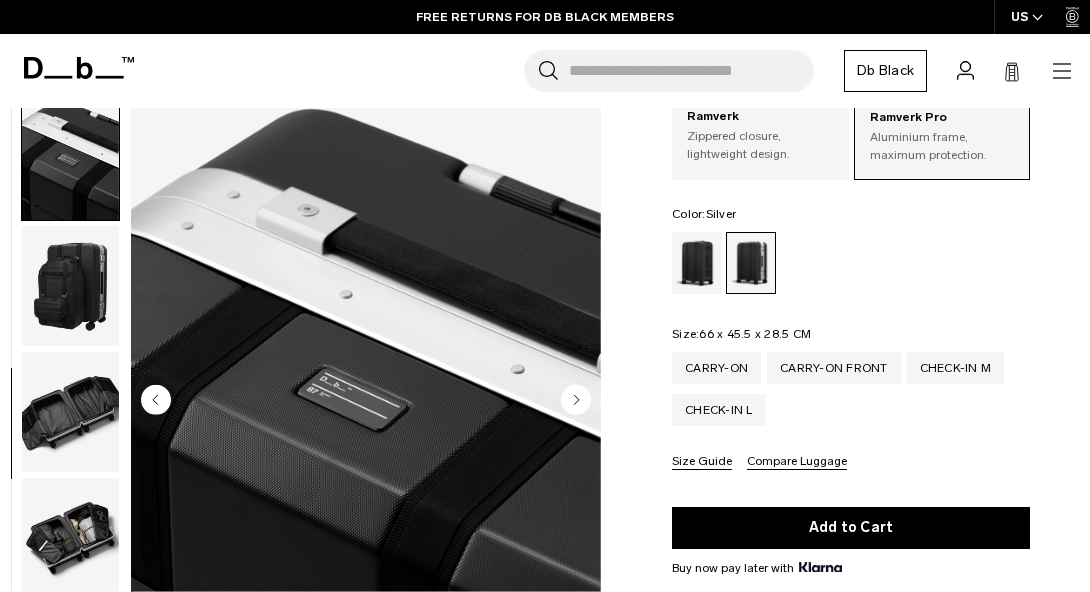 click 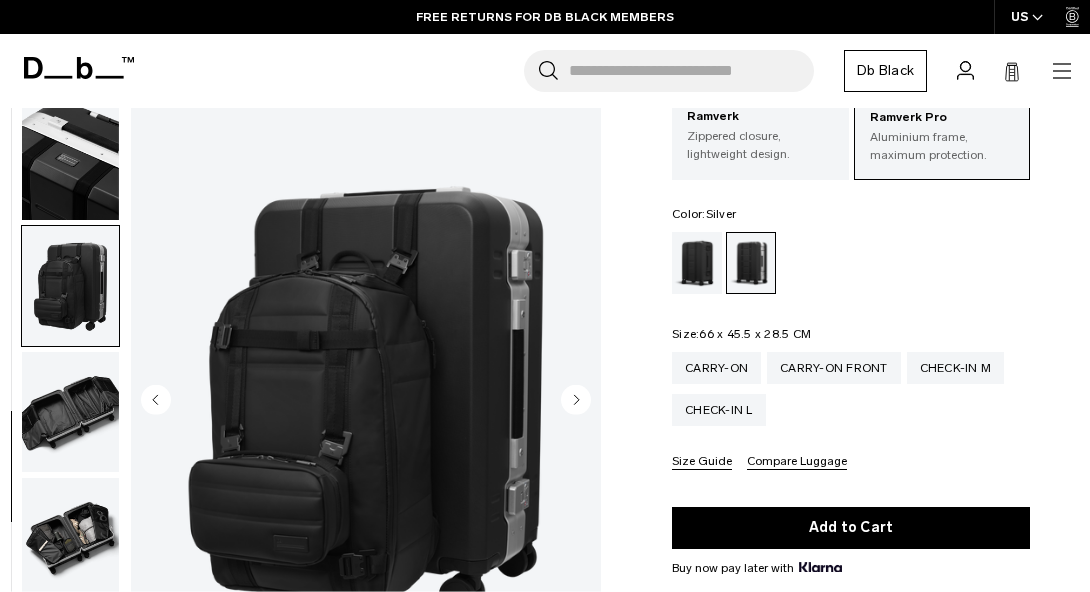 scroll, scrollTop: 891, scrollLeft: 0, axis: vertical 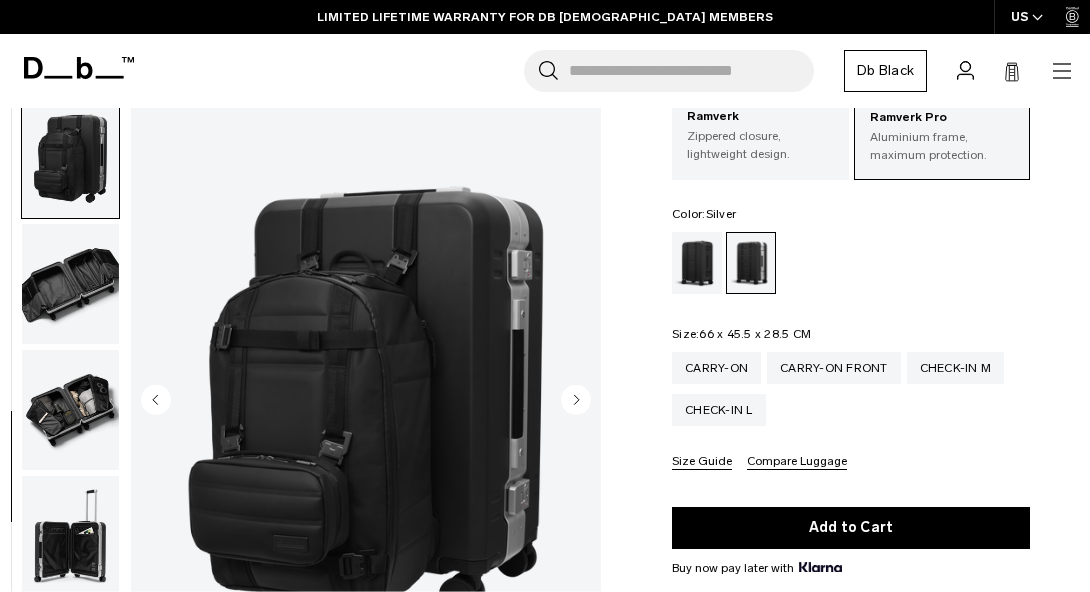 click 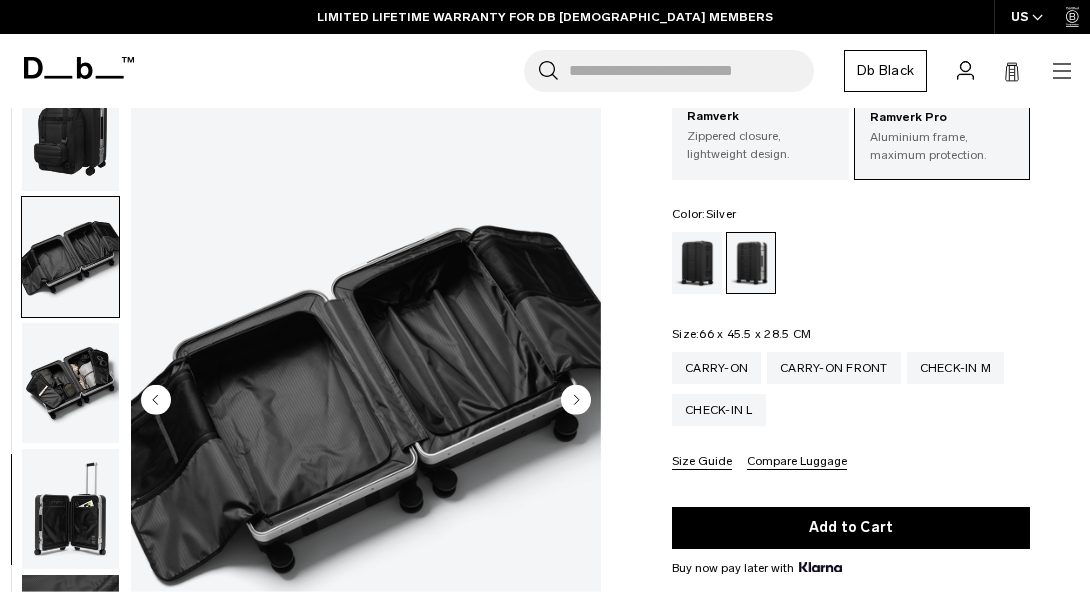 click 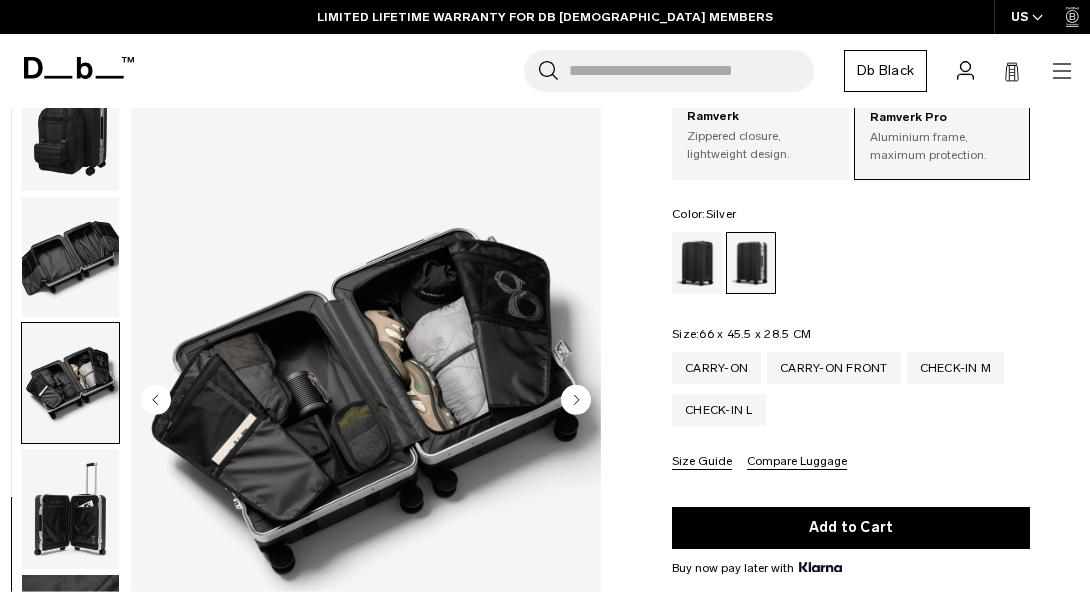 click 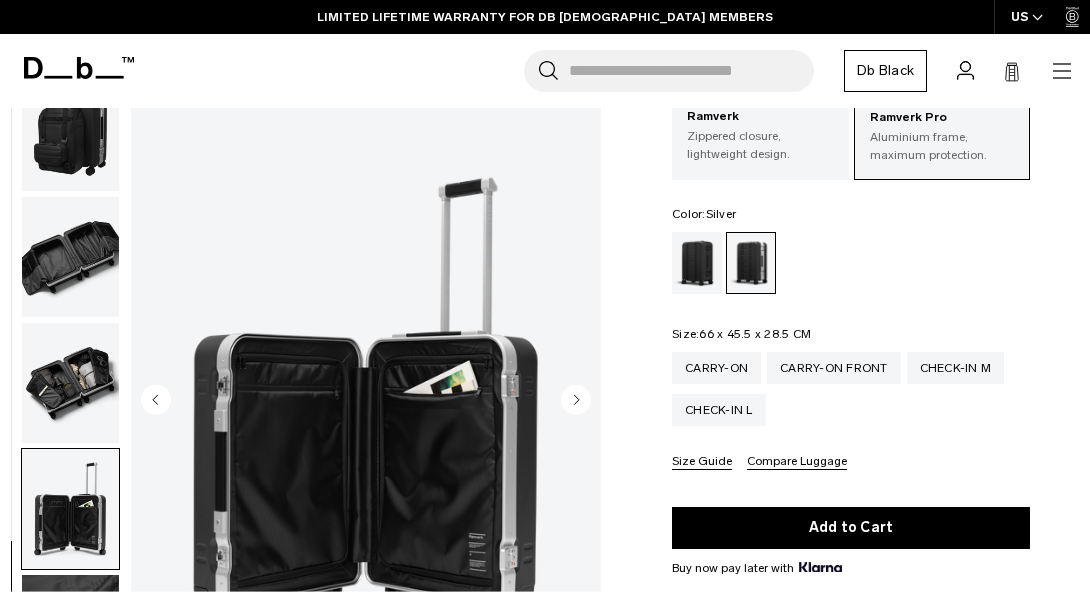 click 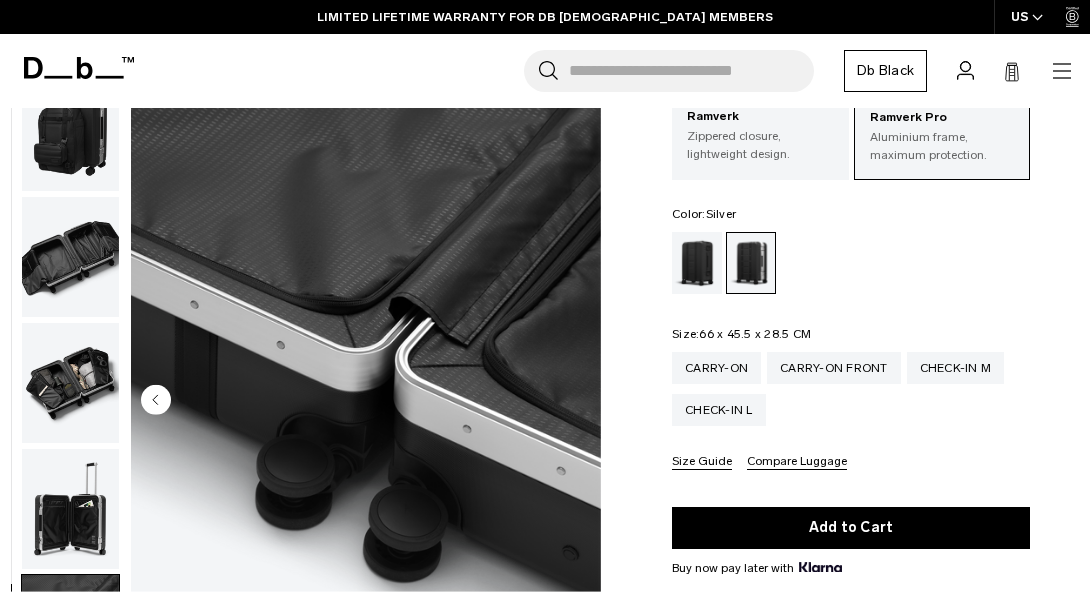 click at bounding box center [366, 401] 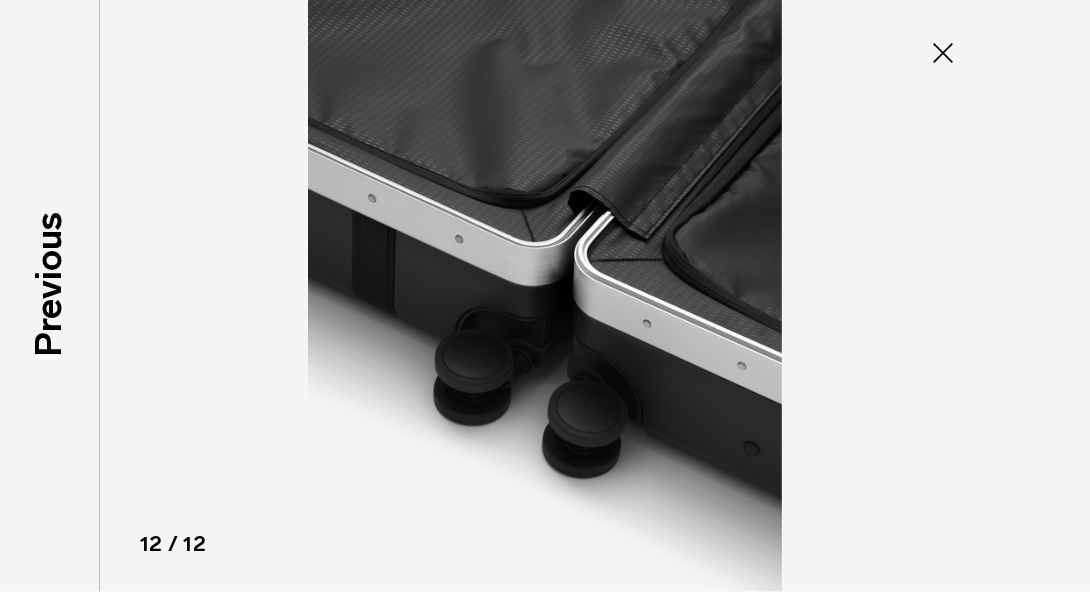 click at bounding box center [545, 296] 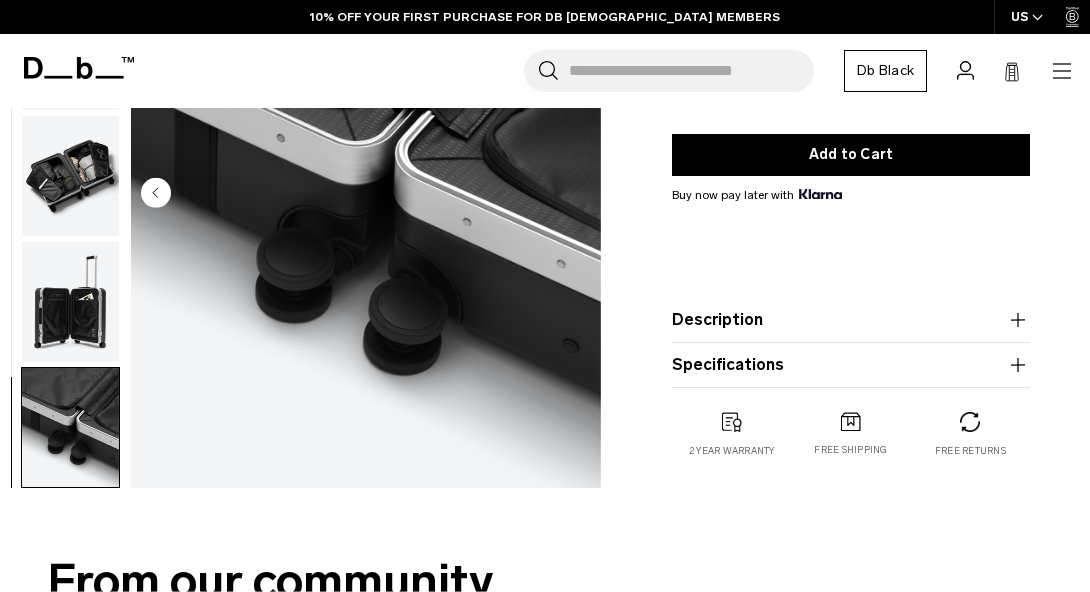 scroll, scrollTop: 505, scrollLeft: 0, axis: vertical 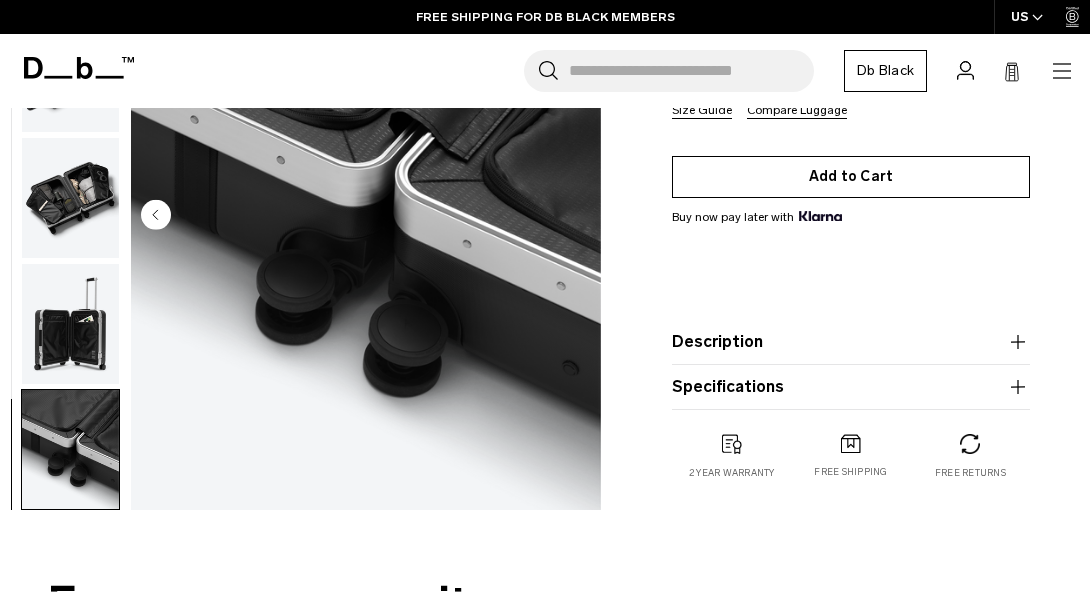 click on "Add to Cart" at bounding box center (851, 177) 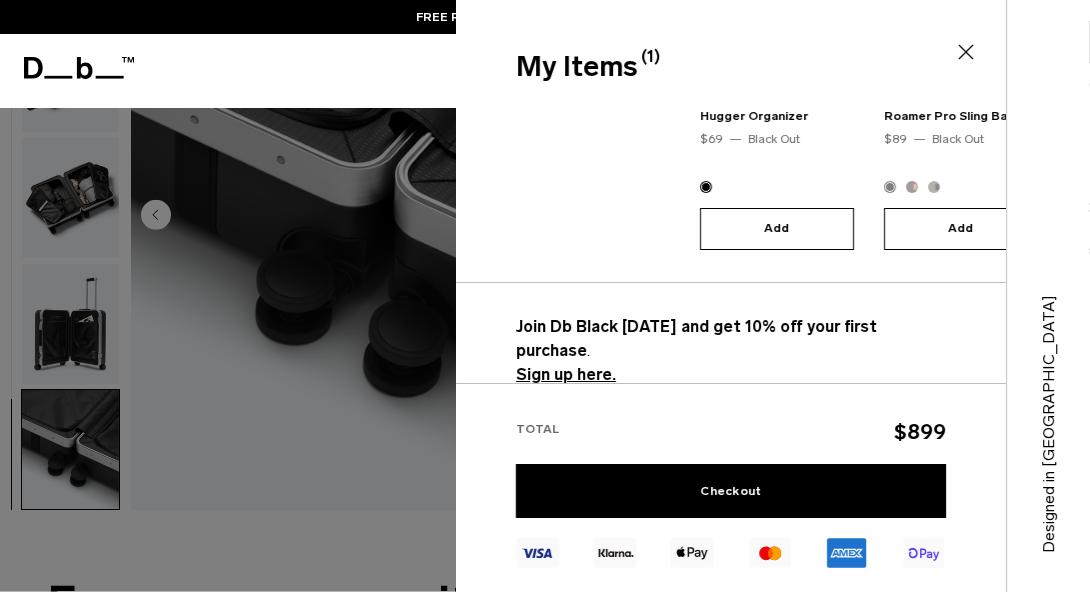 scroll, scrollTop: 443, scrollLeft: 0, axis: vertical 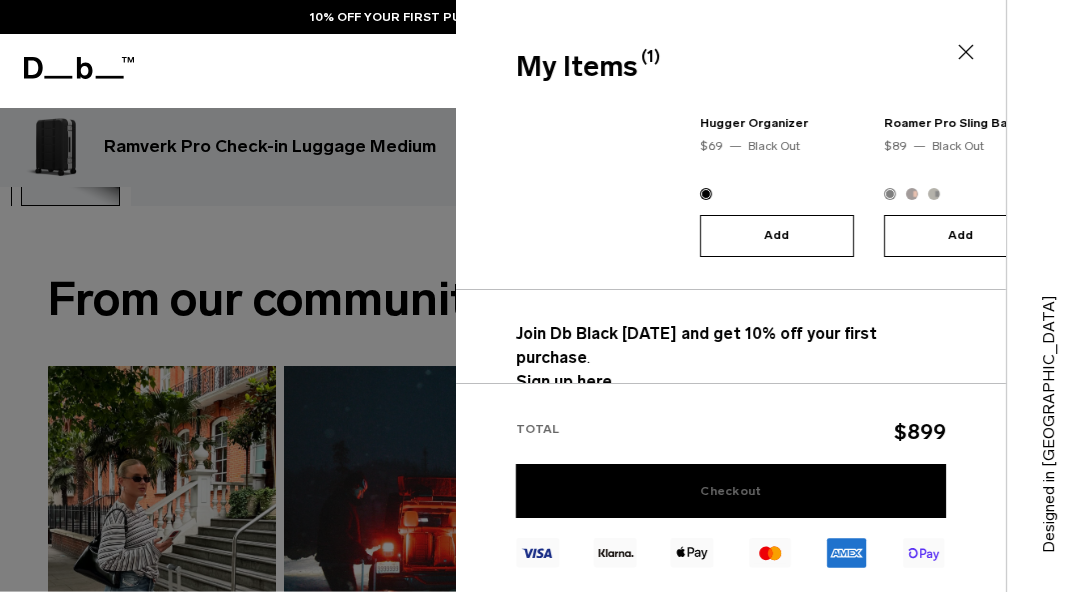 click on "Checkout" at bounding box center (731, 491) 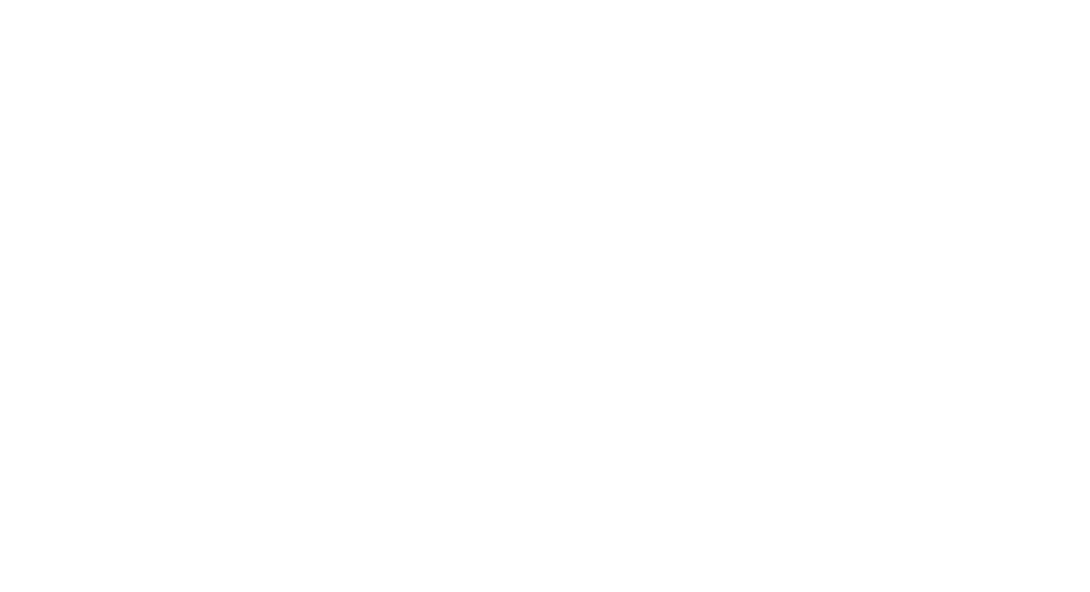 scroll, scrollTop: 0, scrollLeft: 0, axis: both 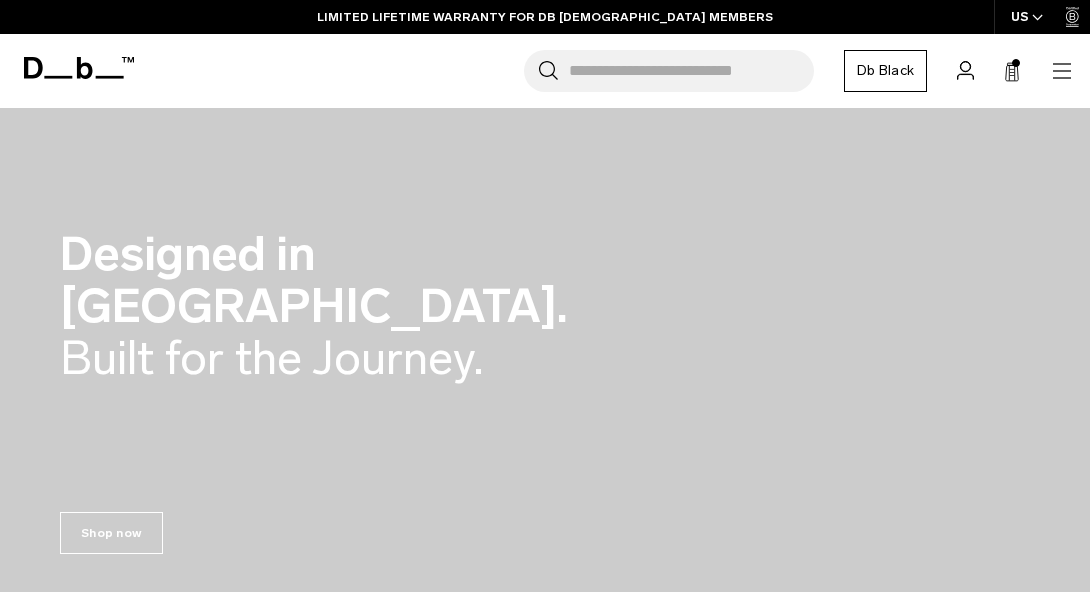 click 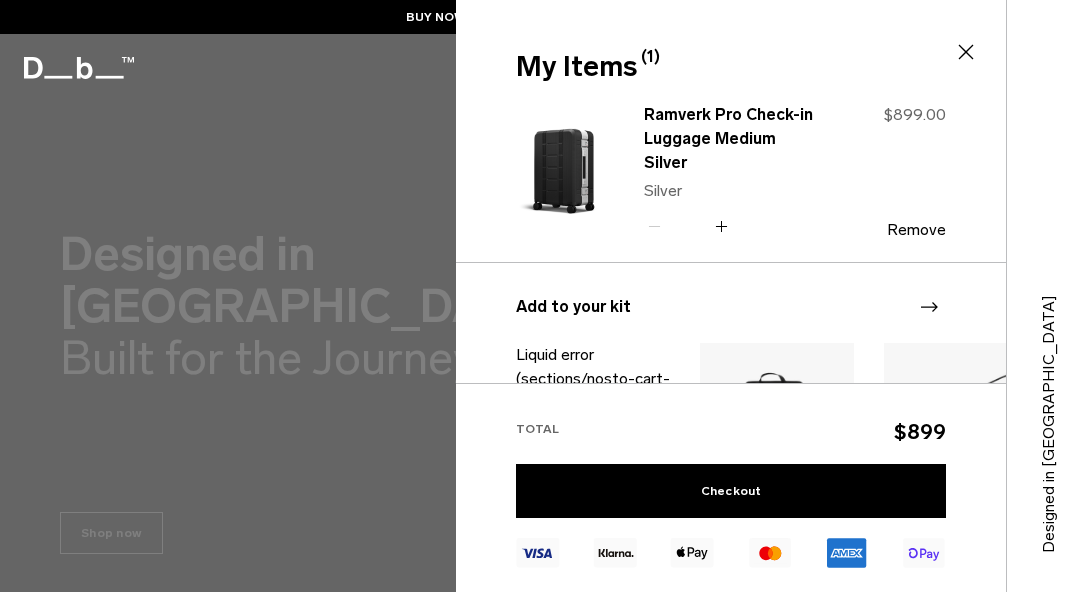 scroll, scrollTop: 0, scrollLeft: 0, axis: both 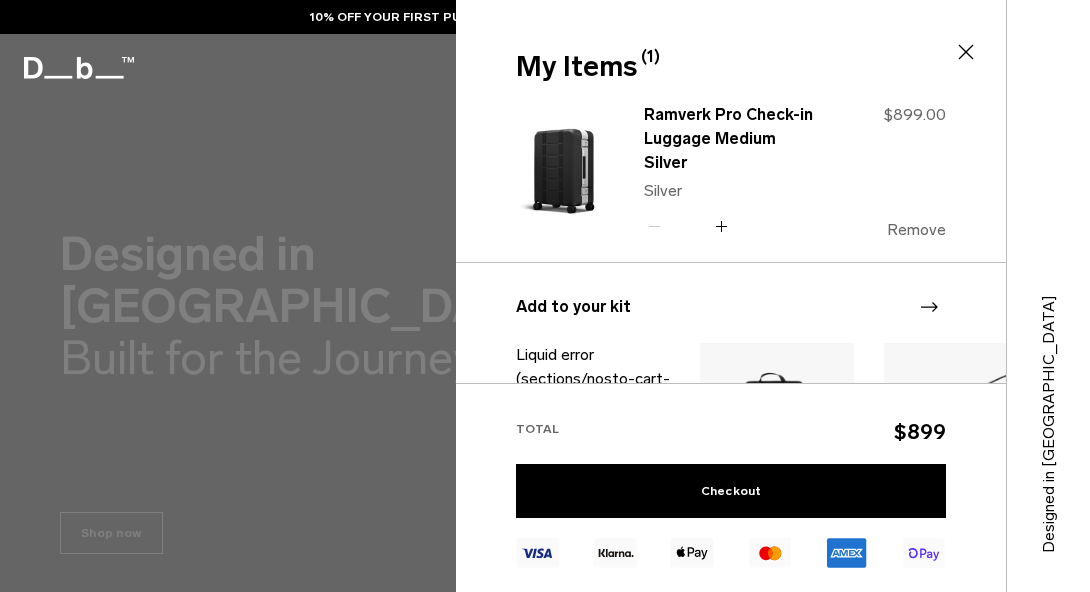 click on "Remove" at bounding box center (916, 230) 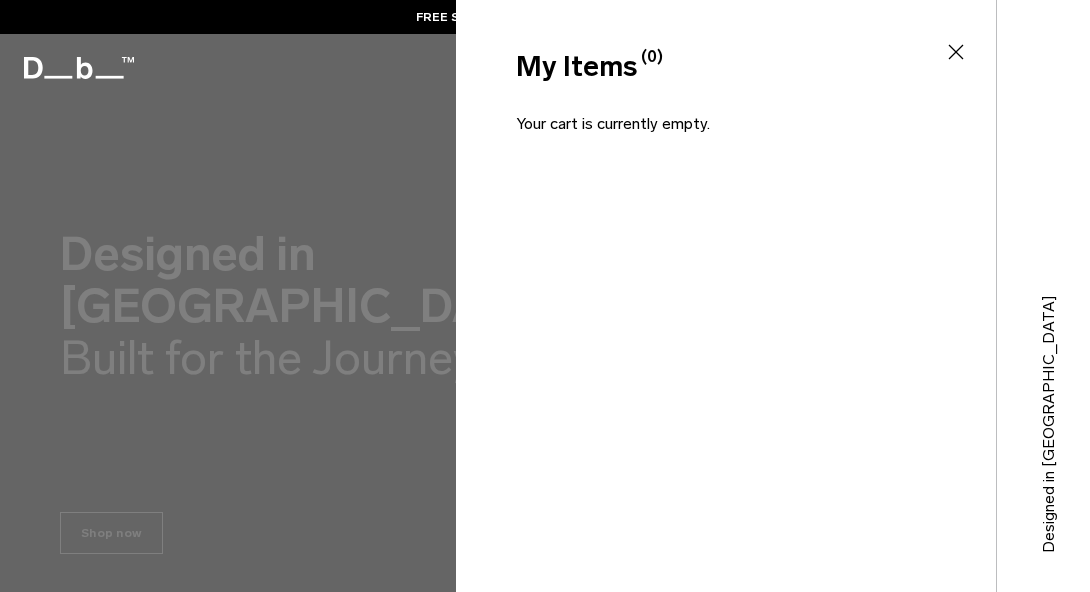 click 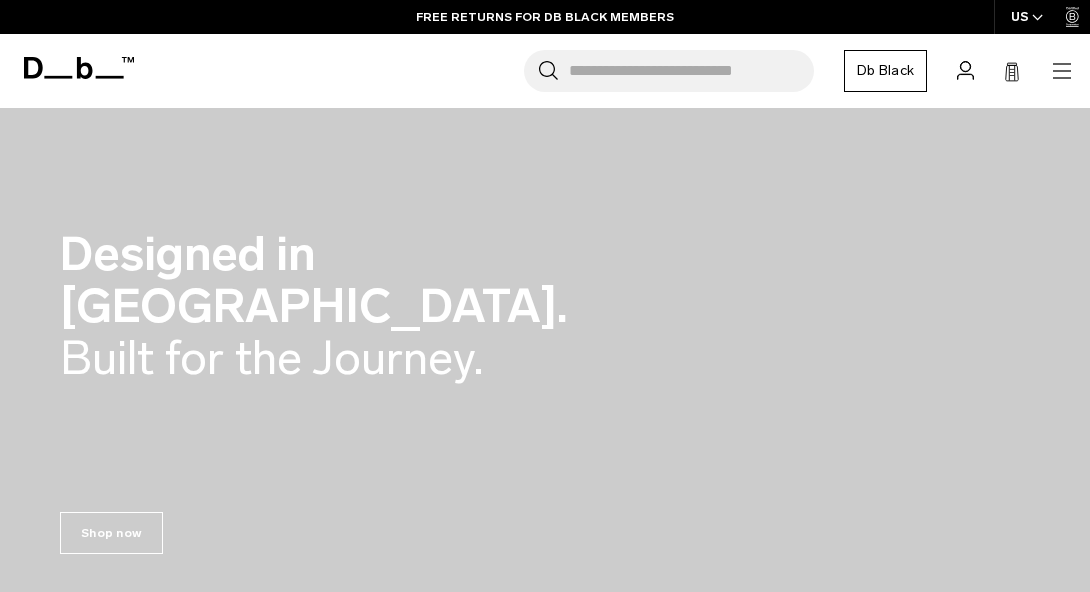 click 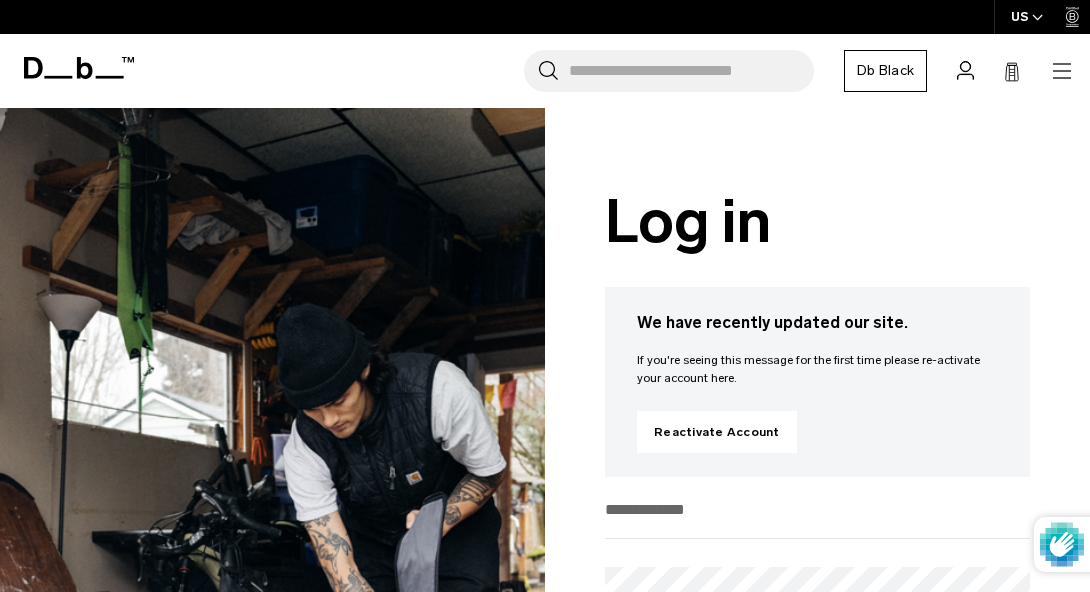 scroll, scrollTop: 0, scrollLeft: 0, axis: both 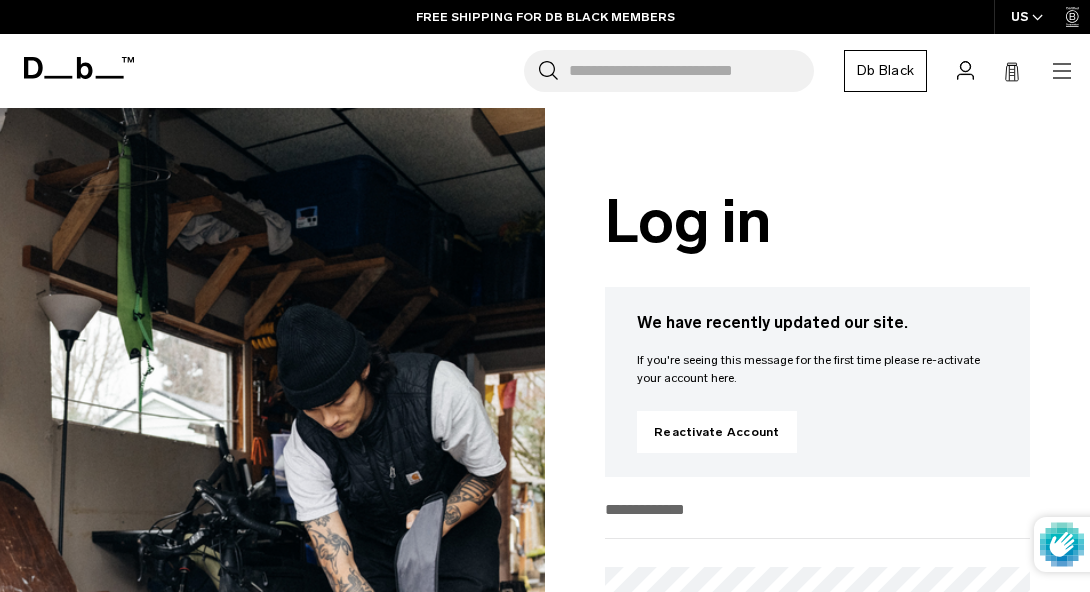 type on "**********" 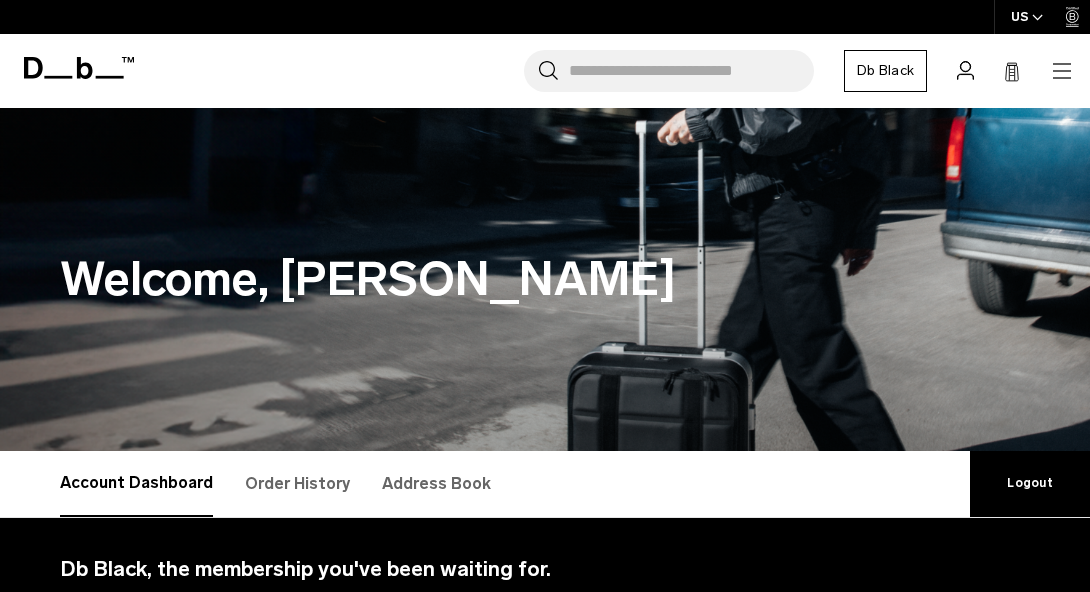 scroll, scrollTop: 0, scrollLeft: 0, axis: both 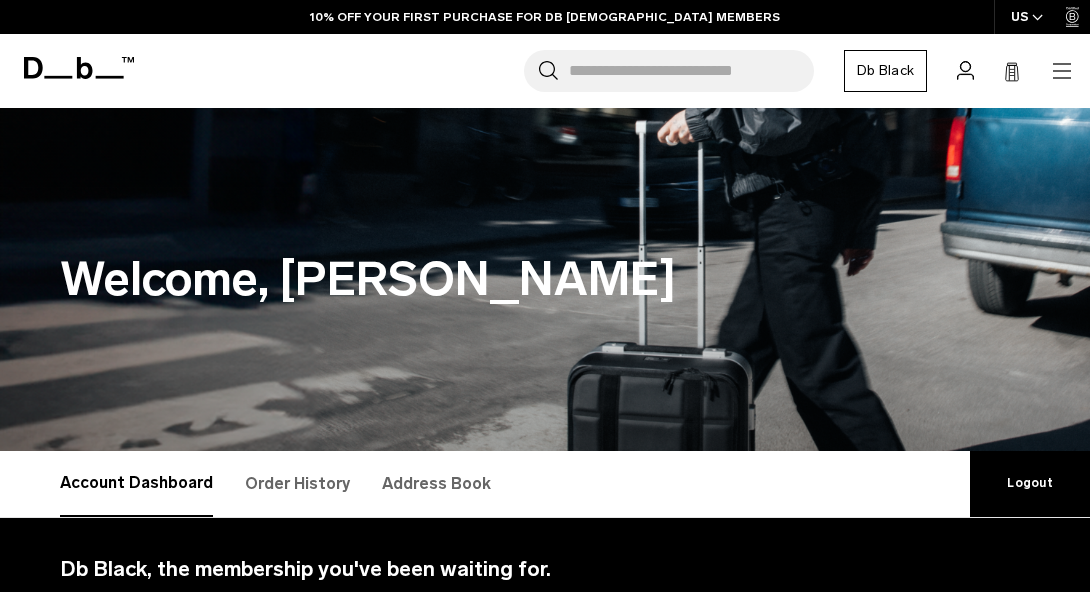 click on "Skip to content
Summer Sale Ends In:
00
days,
00
hours,
00
minutes ,
00
seconds
BUY NOW, PAY LATER WITH [PERSON_NAME]
10% OFF YOUR FIRST PURCHASE FOR DB [DEMOGRAPHIC_DATA] MEMBERS
FREE SHIPPING FOR DB BLACK MEMBERS
FREE RETURNS FOR DB [DEMOGRAPHIC_DATA] MEMBERS
LIMITED LIFETIME WARRANTY FOR DB BLACK MEMBERS
BUY NOW, PAY LATER WITH [PERSON_NAME]
10% OFF YOUR FIRST PURCHASE FOR DB [DEMOGRAPHIC_DATA] MEMBERS
Summer Sale Ends In:
00
days,
00
hours,
00" at bounding box center (545, 296) 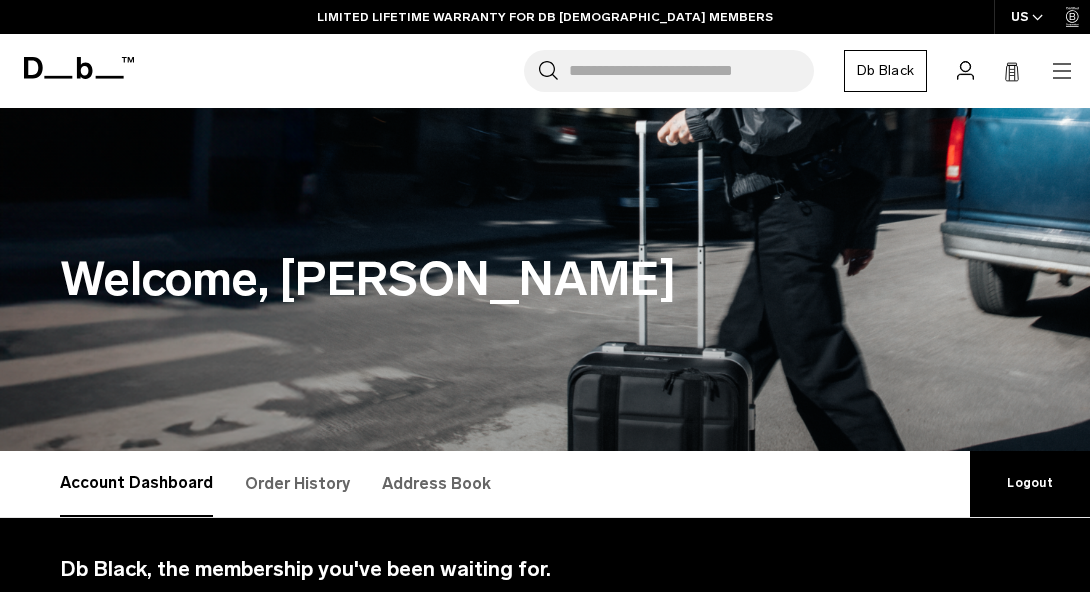 scroll, scrollTop: 0, scrollLeft: 0, axis: both 